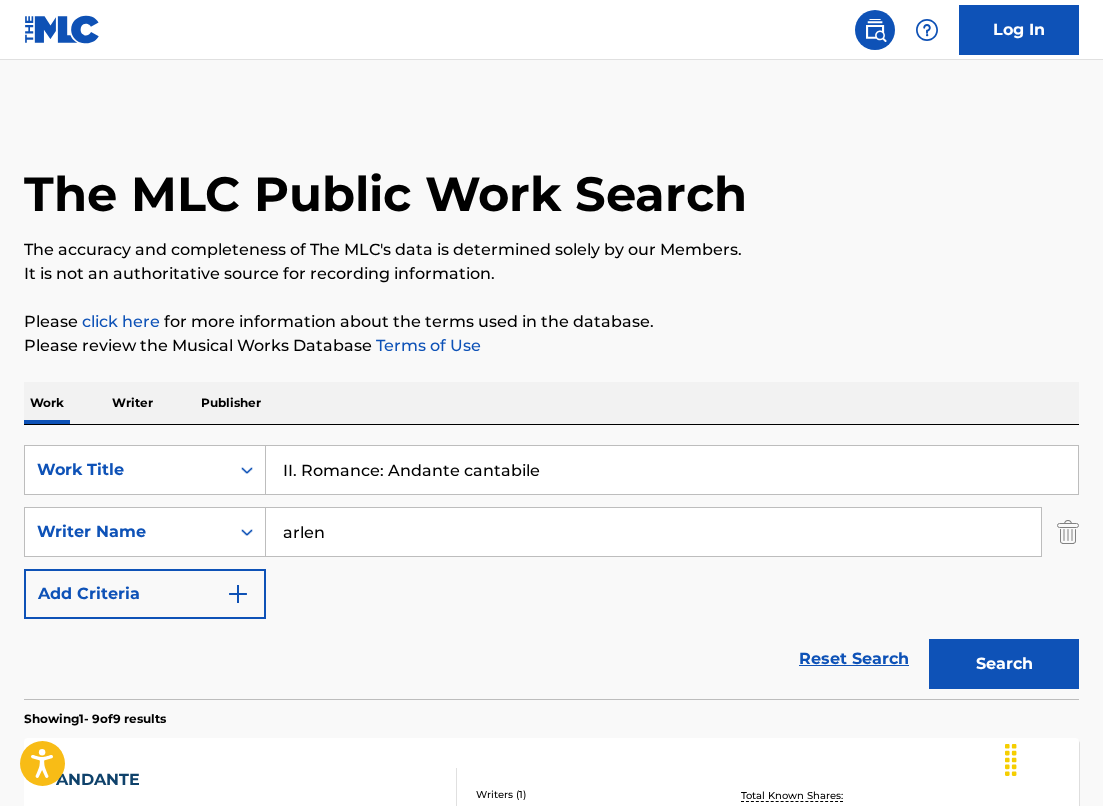 scroll, scrollTop: 337, scrollLeft: 0, axis: vertical 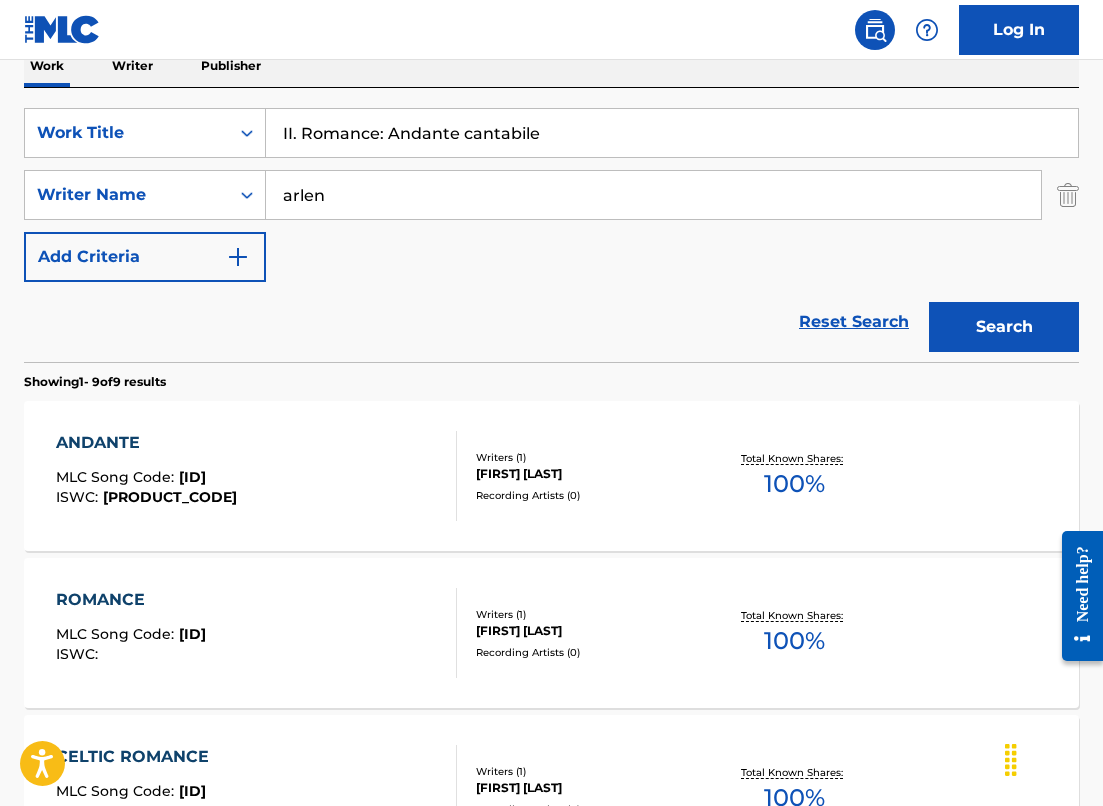 click on "SearchWithCriteria[ID] Work Title II. Romance: Andante cantabile SearchWithCriteria[ID] Writer Name [LAST] Add Criteria" at bounding box center (551, 195) 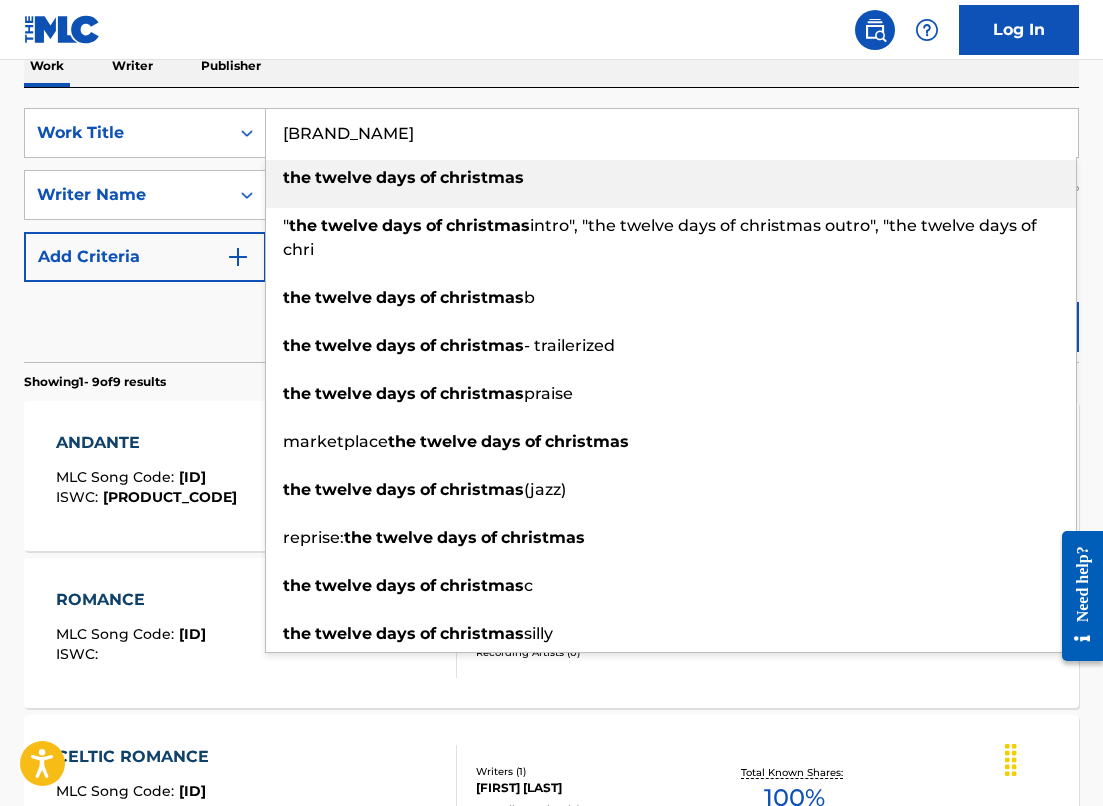 type on "[BRAND_NAME]" 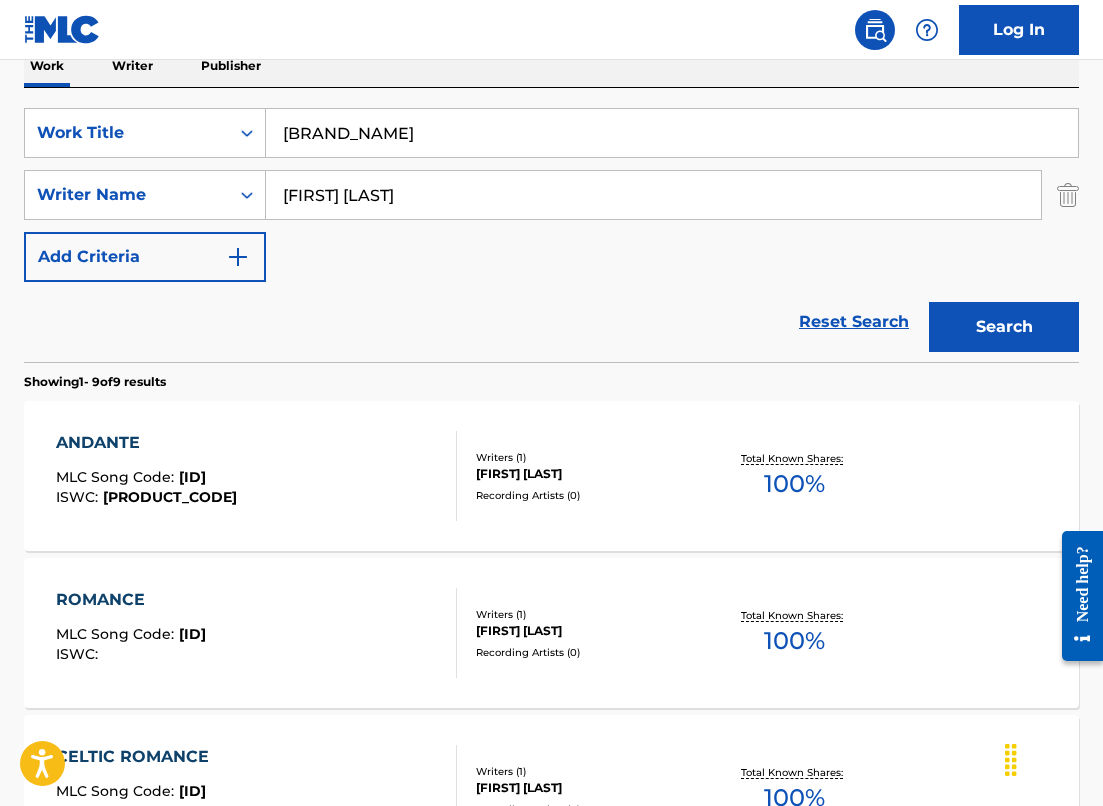 click on "Search" at bounding box center [1004, 327] 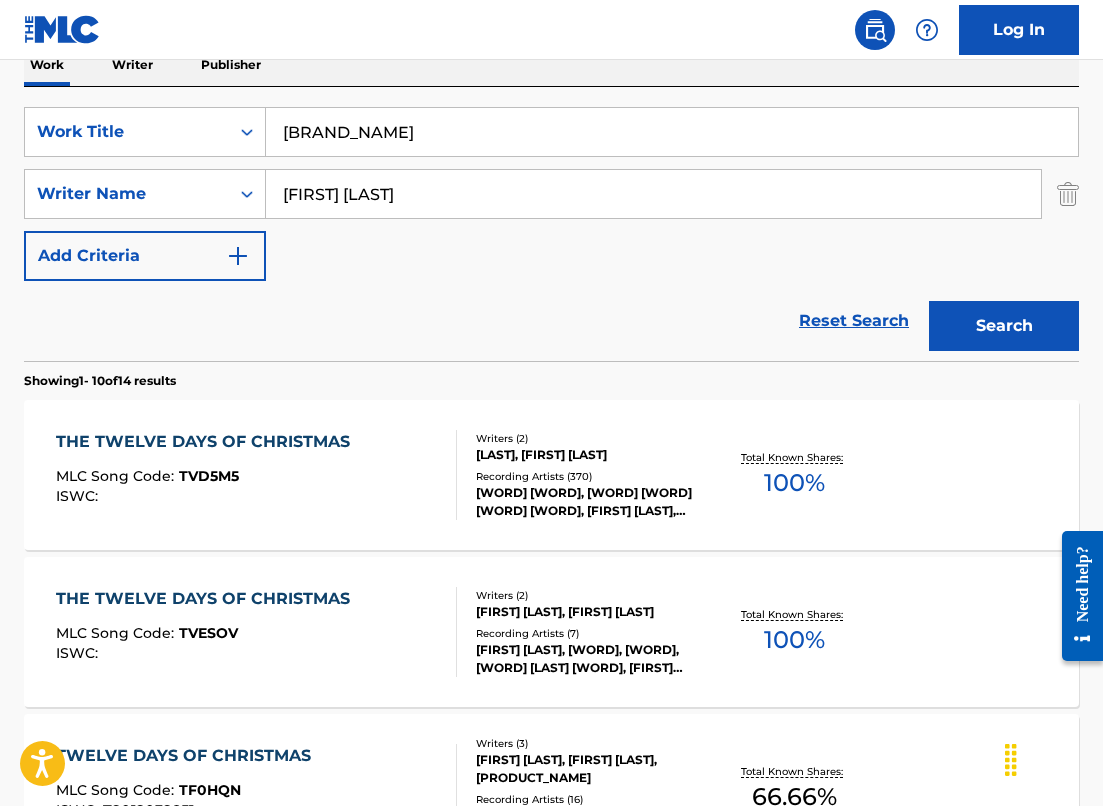 scroll, scrollTop: 29, scrollLeft: 0, axis: vertical 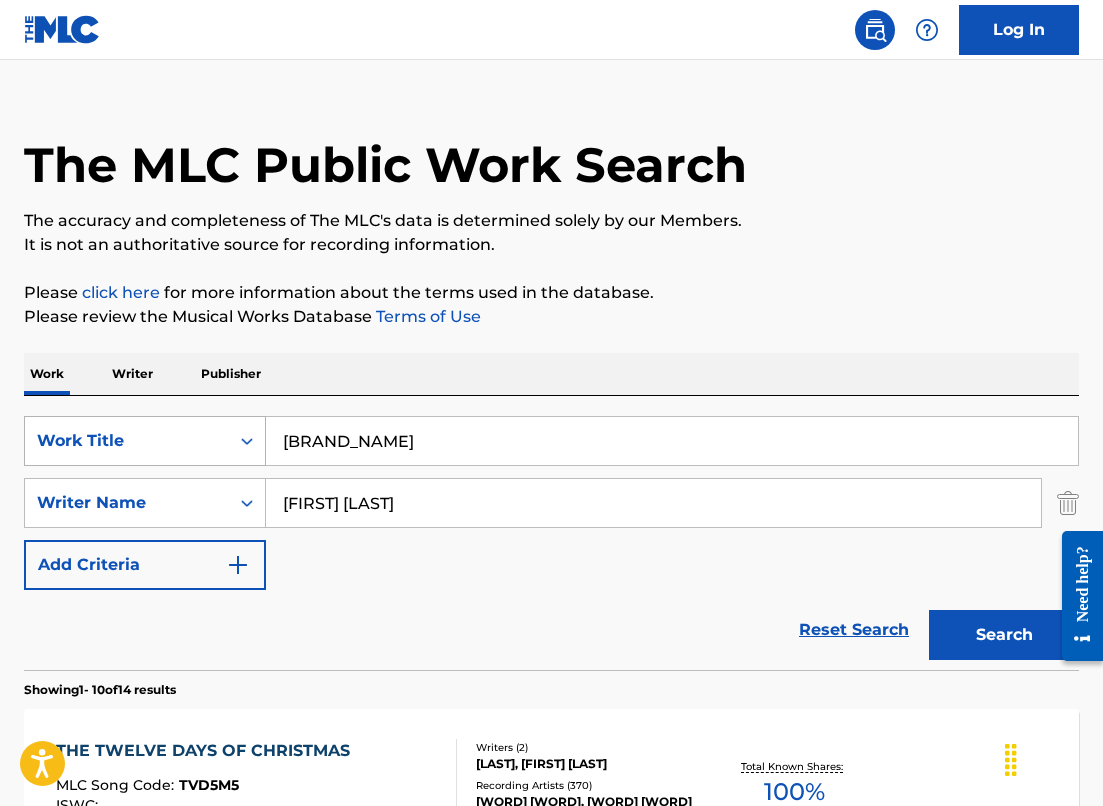 drag, startPoint x: 441, startPoint y: 493, endPoint x: 217, endPoint y: 465, distance: 225.74321 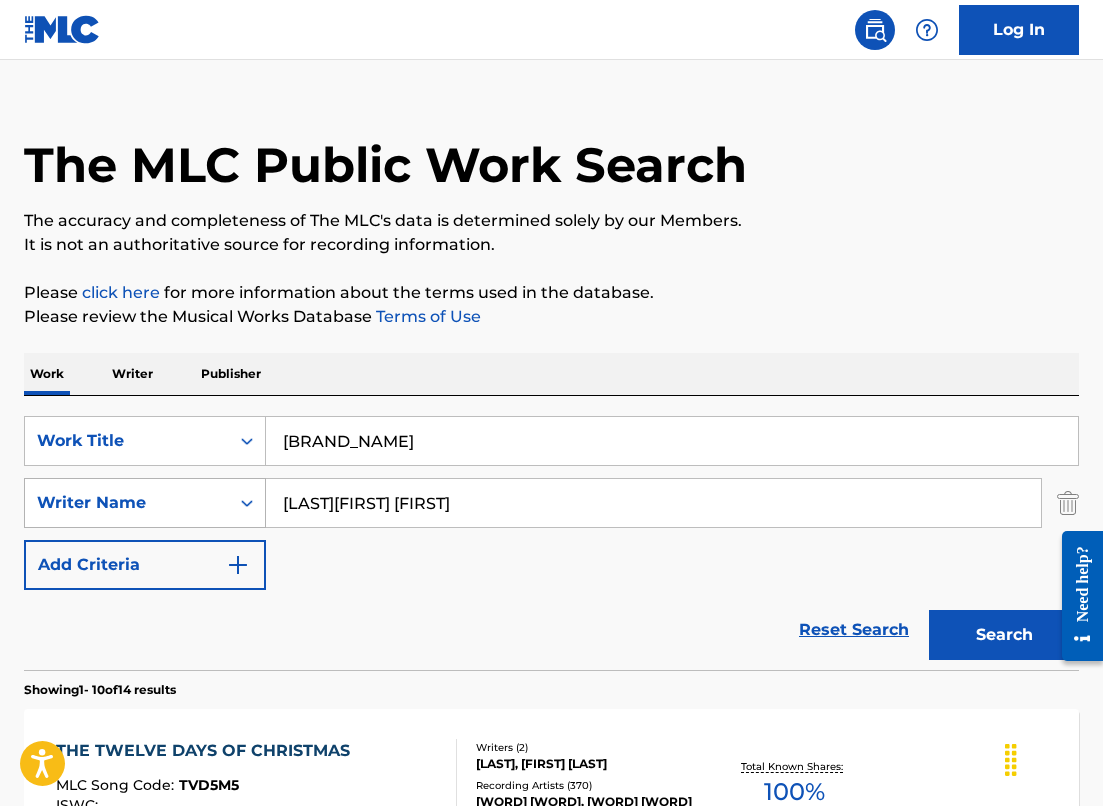 drag, startPoint x: 505, startPoint y: 515, endPoint x: 175, endPoint y: 492, distance: 330.80054 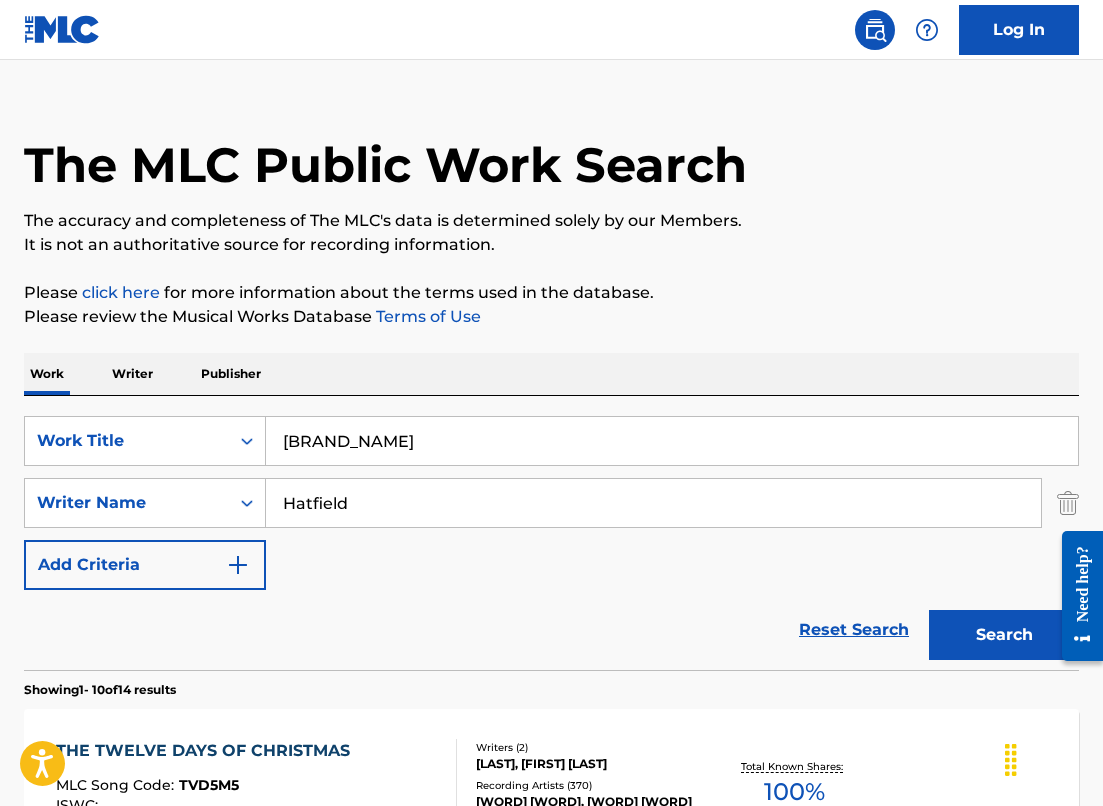 type on "Hatfield" 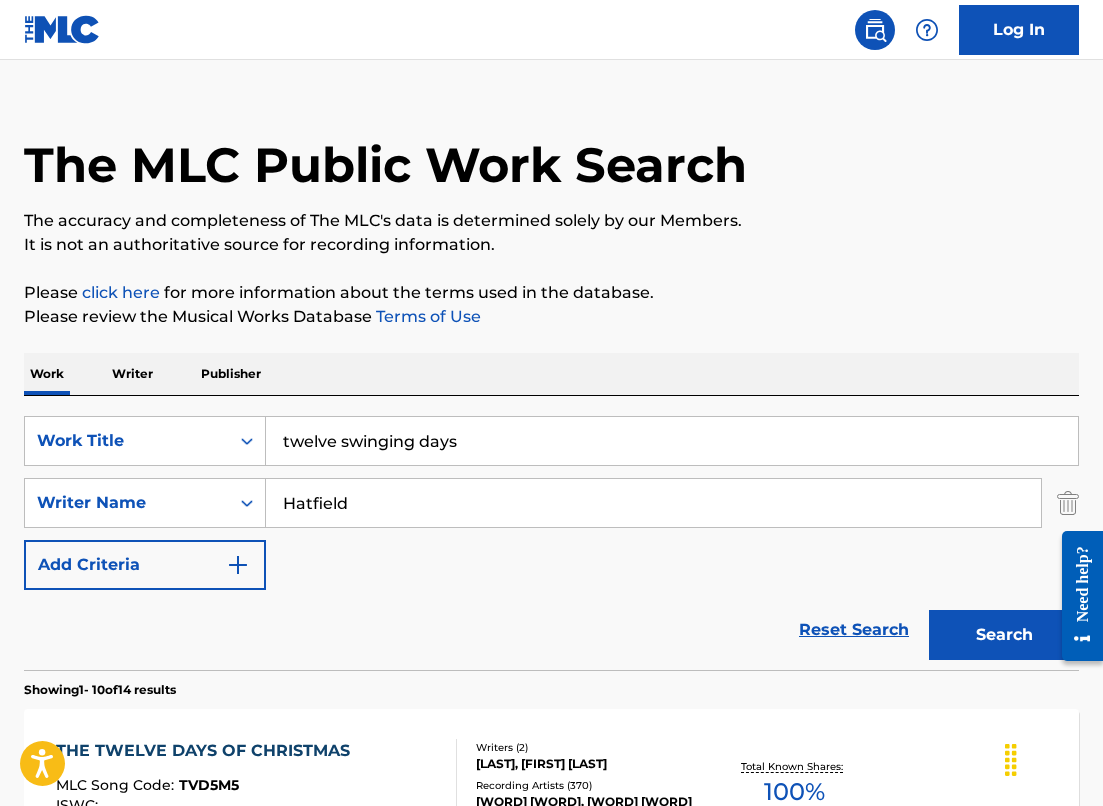 type on "twelve swinging days" 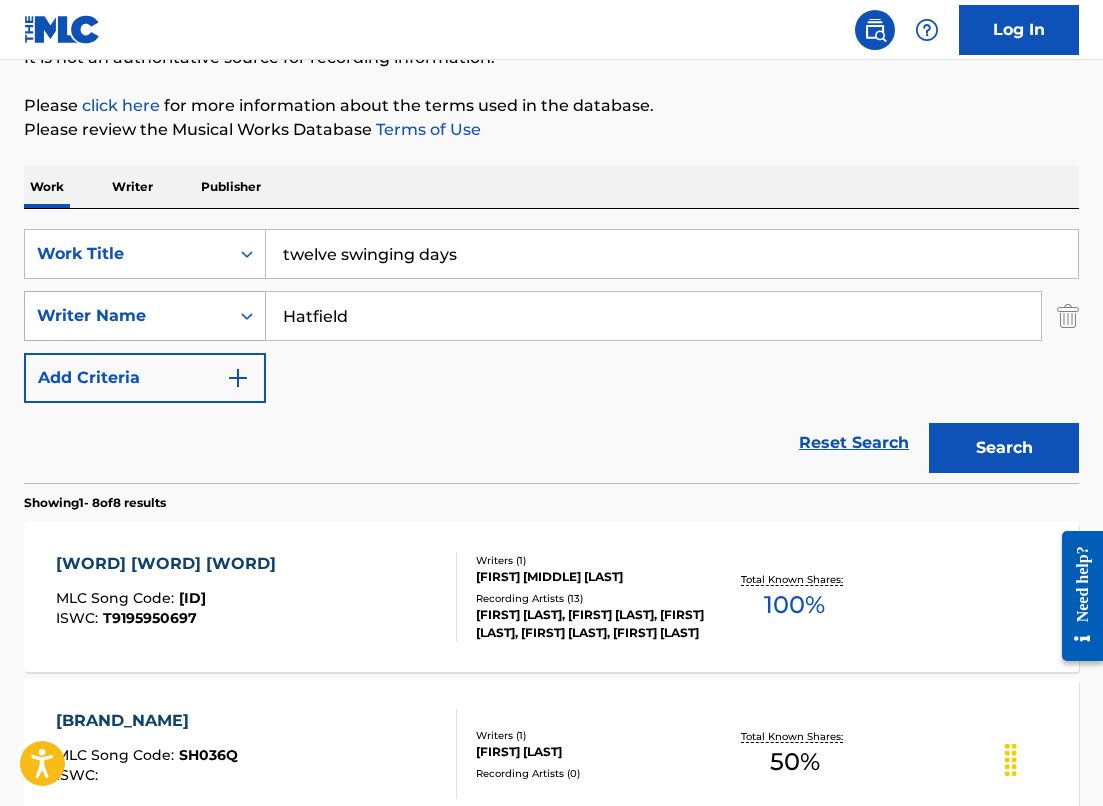 scroll, scrollTop: 339, scrollLeft: 0, axis: vertical 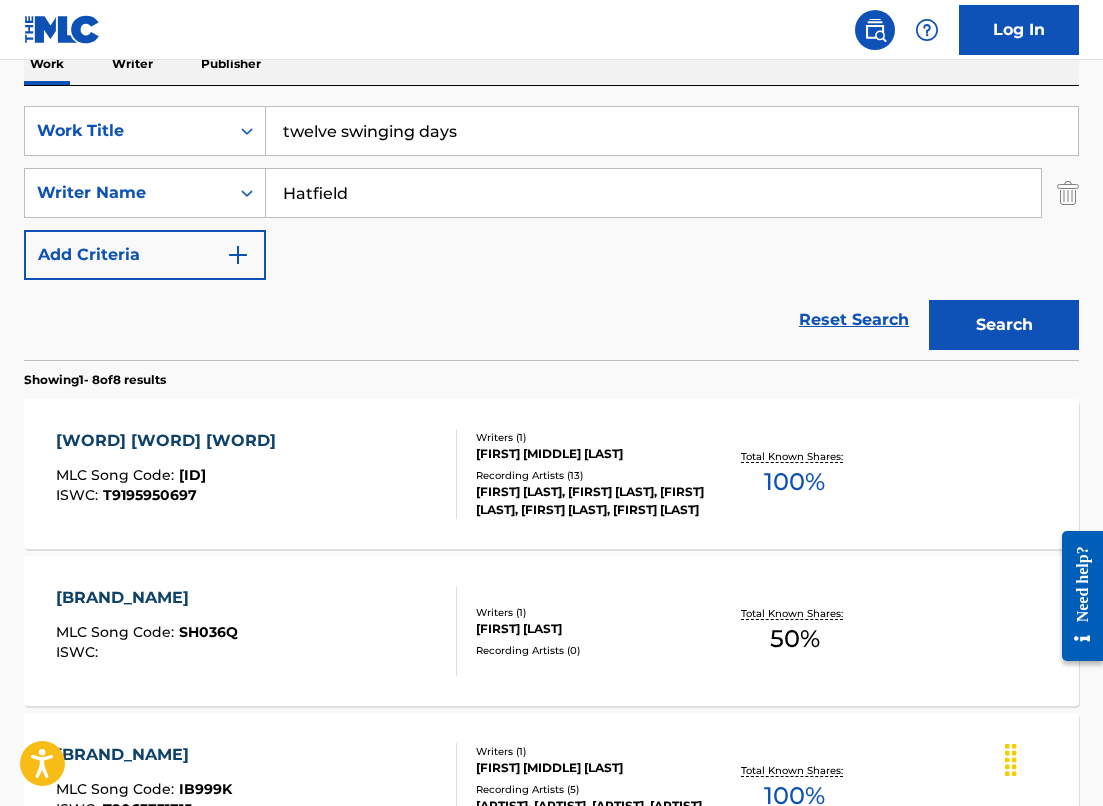 click on "MLC Song Code : TC85SJ" at bounding box center (171, 478) 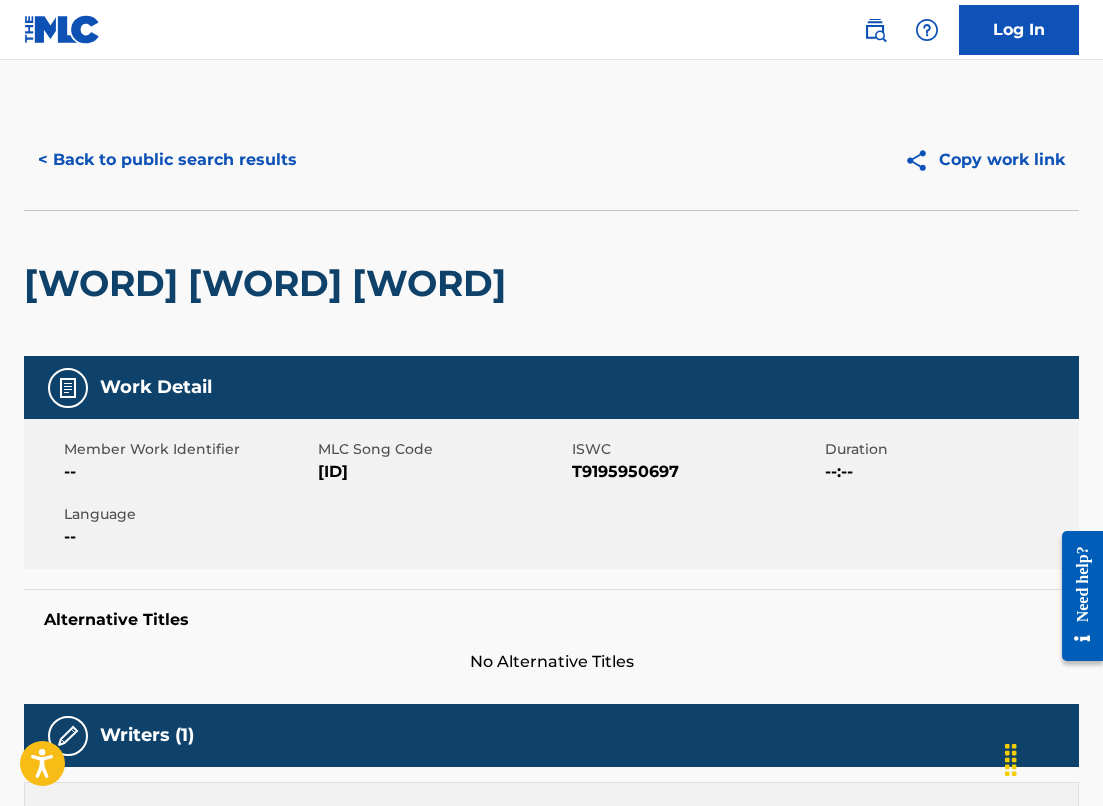 drag, startPoint x: 389, startPoint y: 470, endPoint x: 319, endPoint y: 470, distance: 70 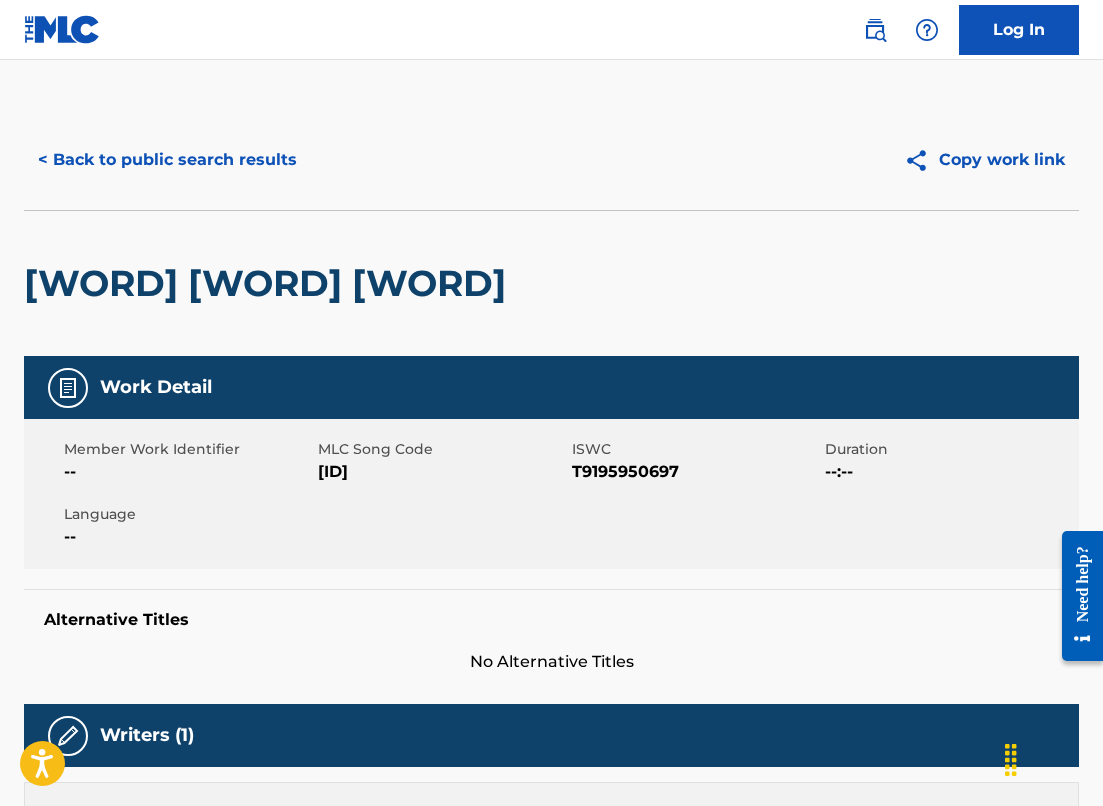 click on "< Back to public search results" at bounding box center (167, 160) 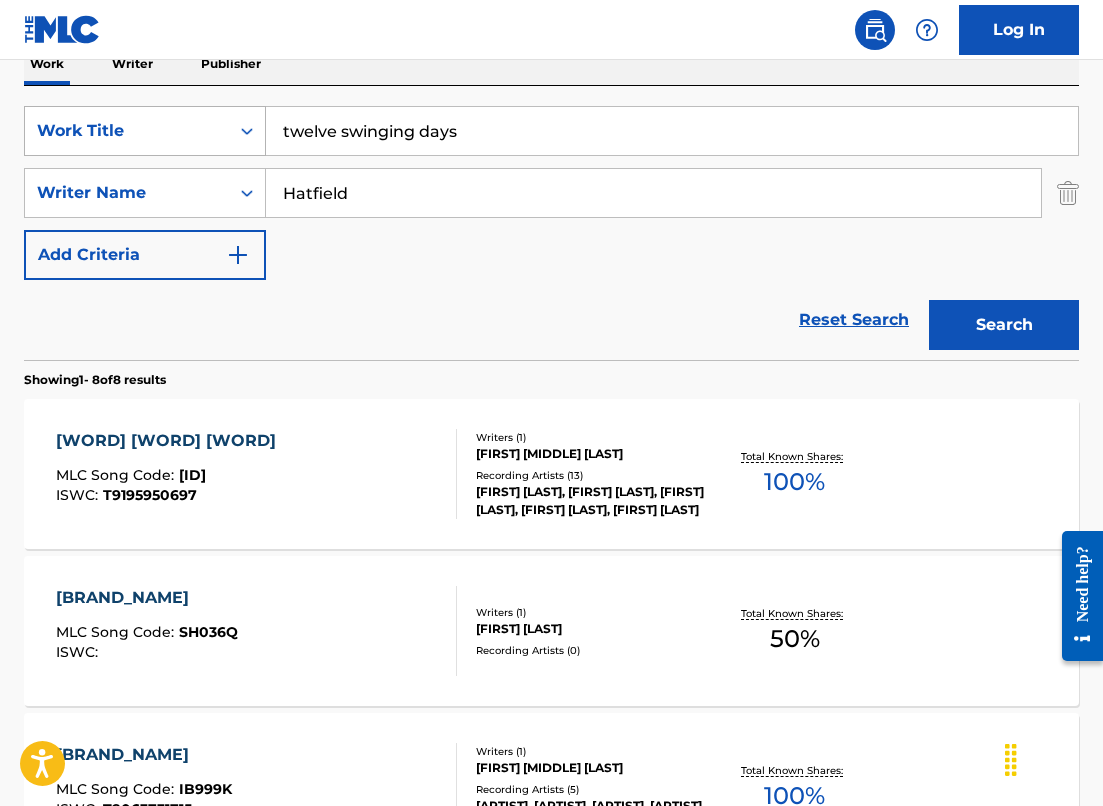 drag, startPoint x: 462, startPoint y: 140, endPoint x: 80, endPoint y: 121, distance: 382.47223 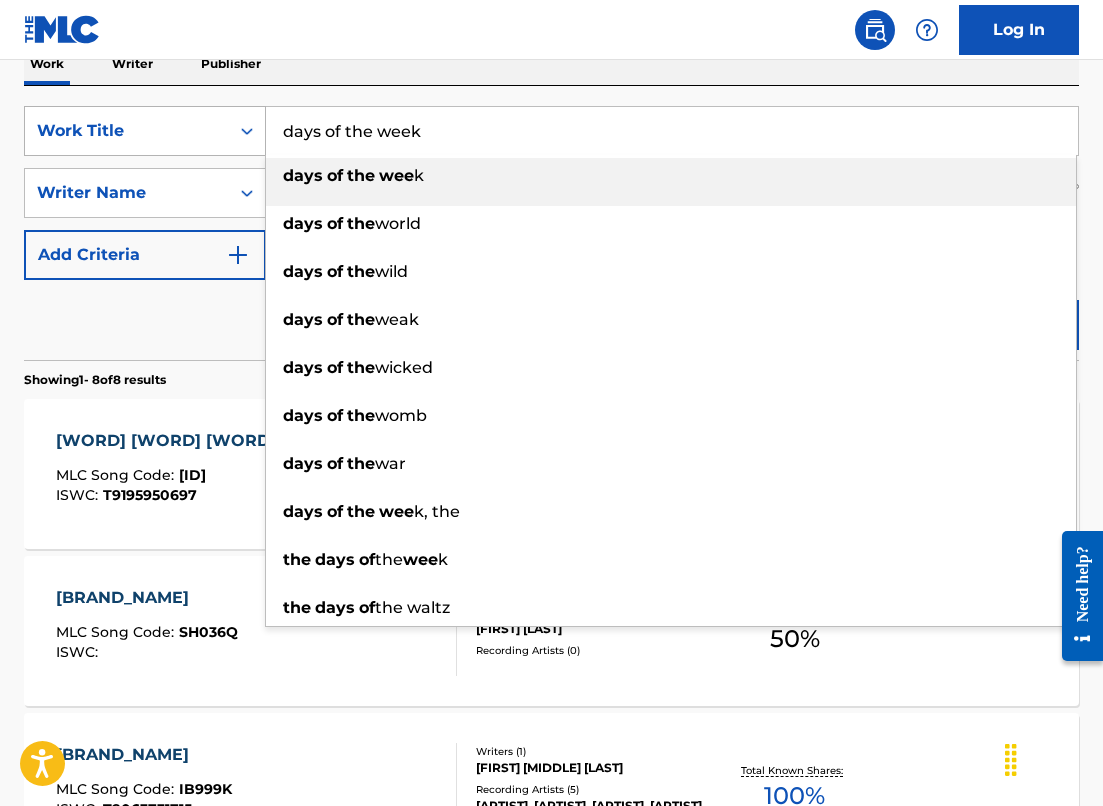 type on "days of the week" 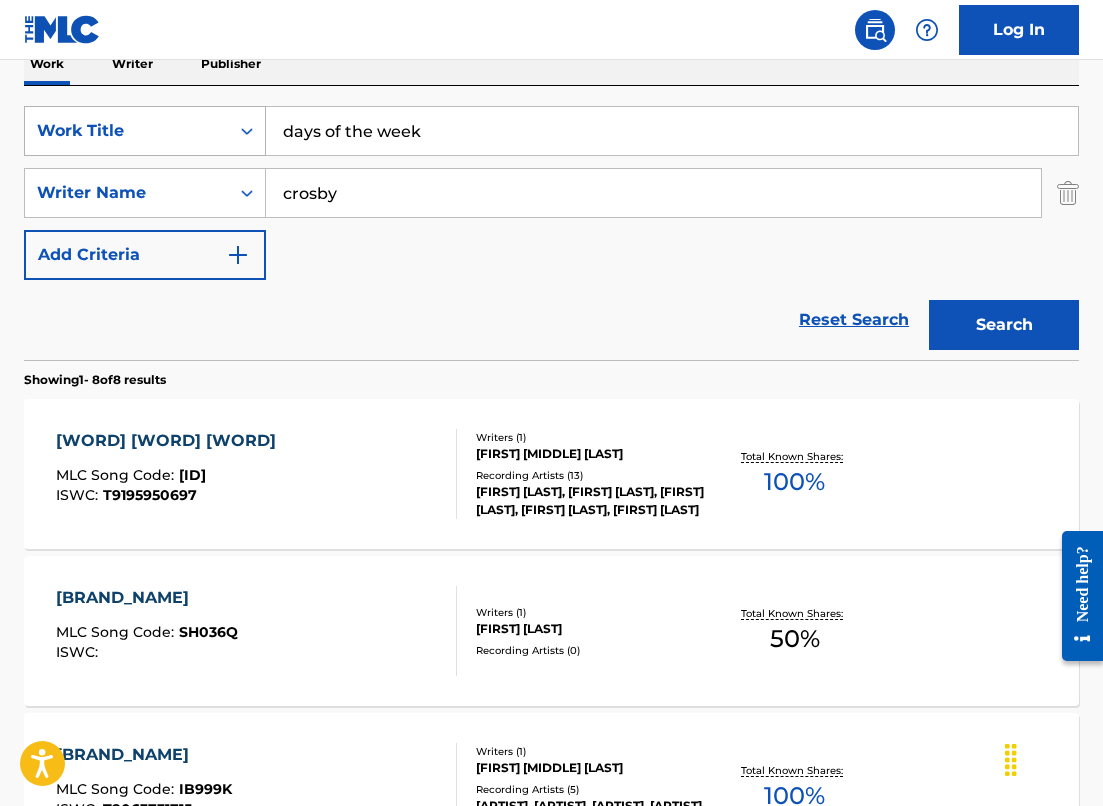 type on "crosby" 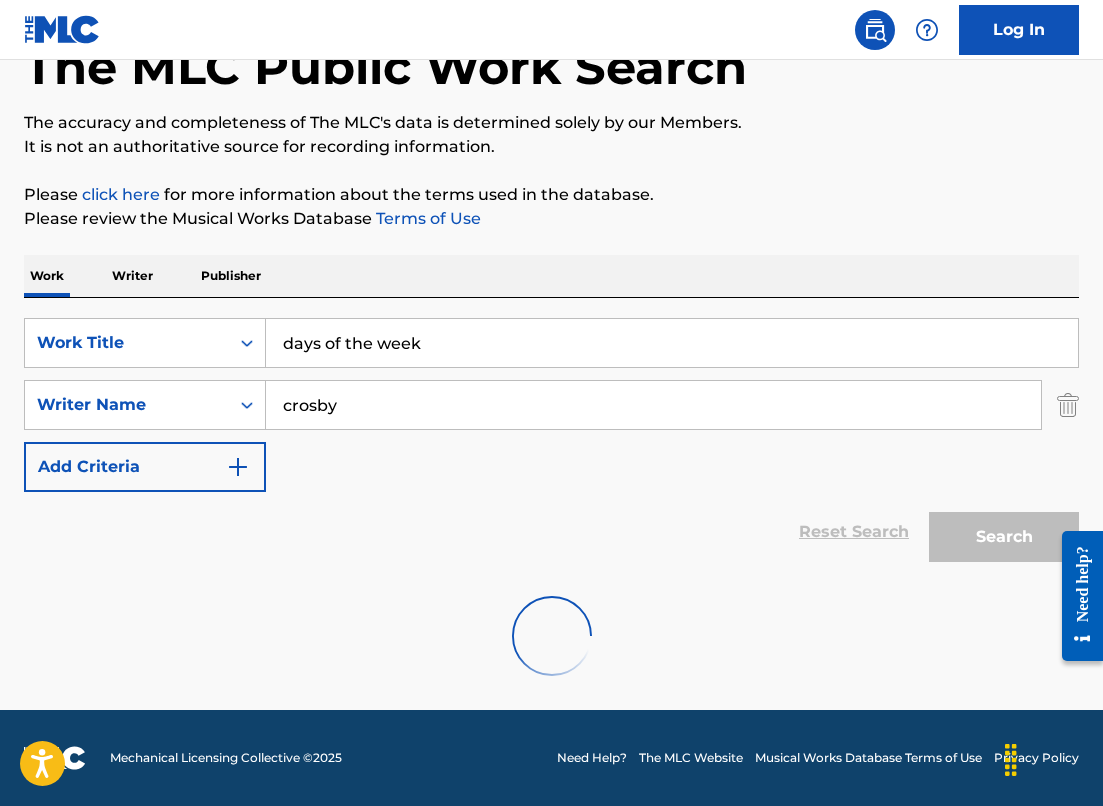 scroll, scrollTop: 339, scrollLeft: 0, axis: vertical 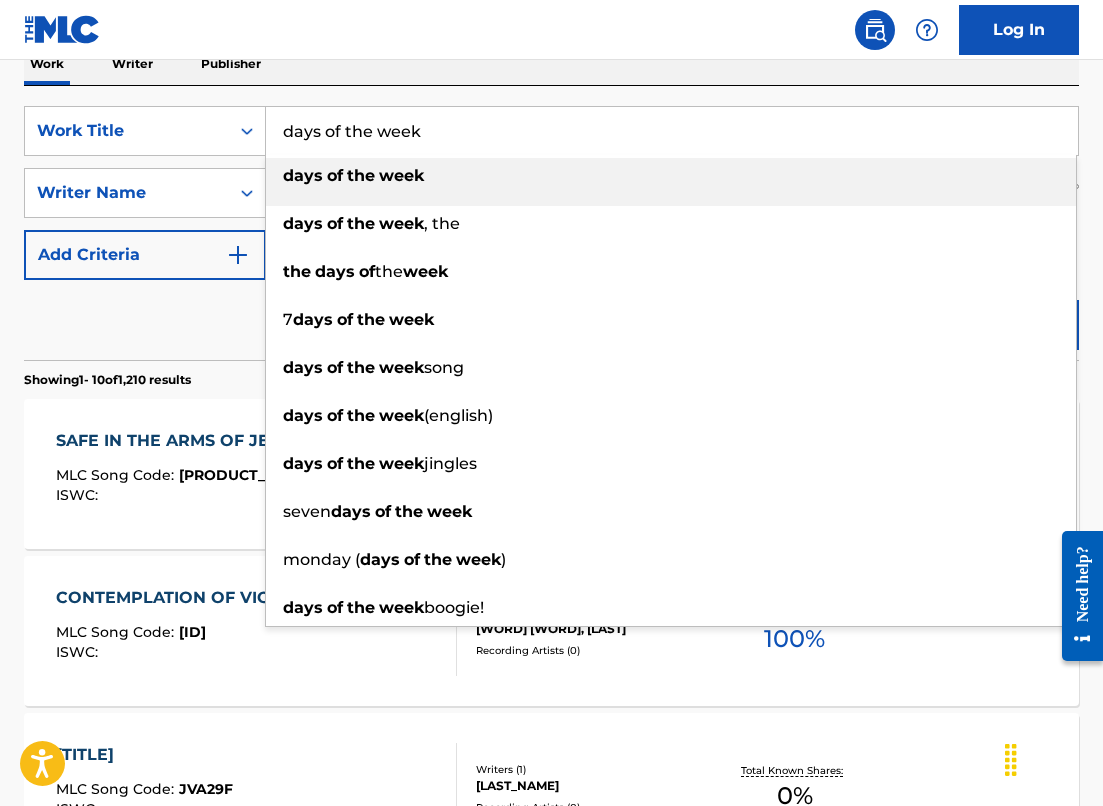 drag, startPoint x: 261, startPoint y: 135, endPoint x: 29, endPoint y: 35, distance: 252.63412 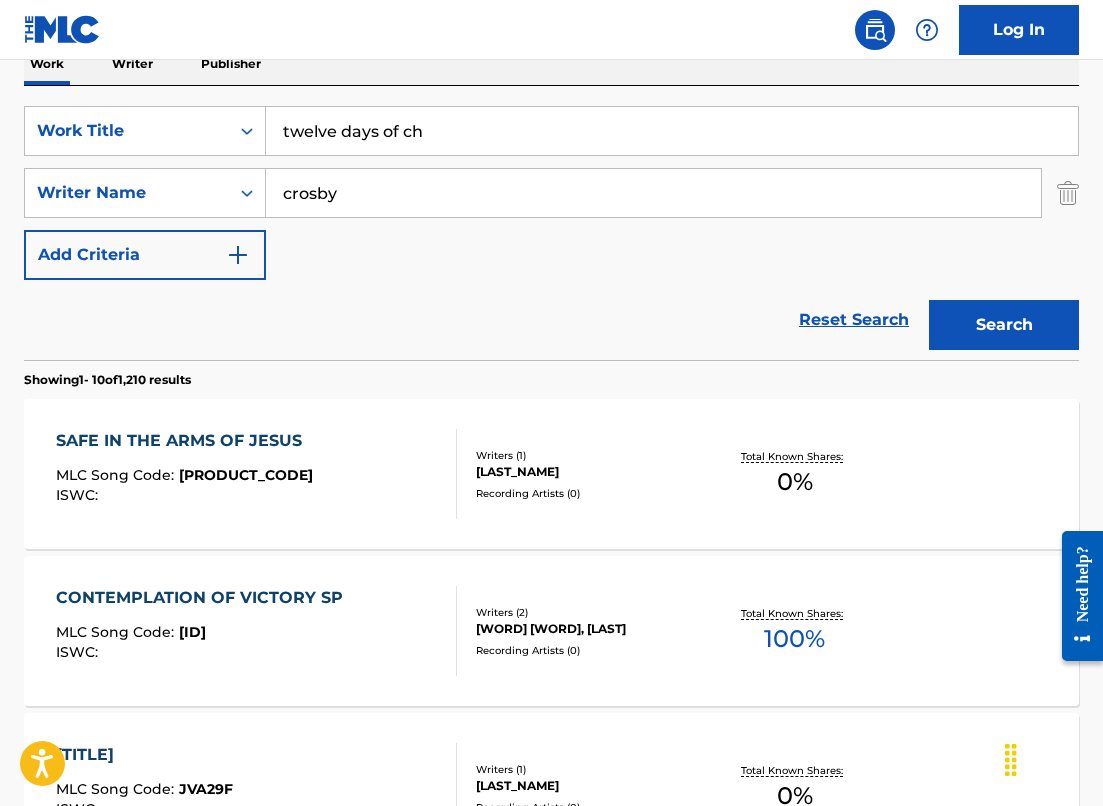 click on "twelve days of ch" at bounding box center (672, 131) 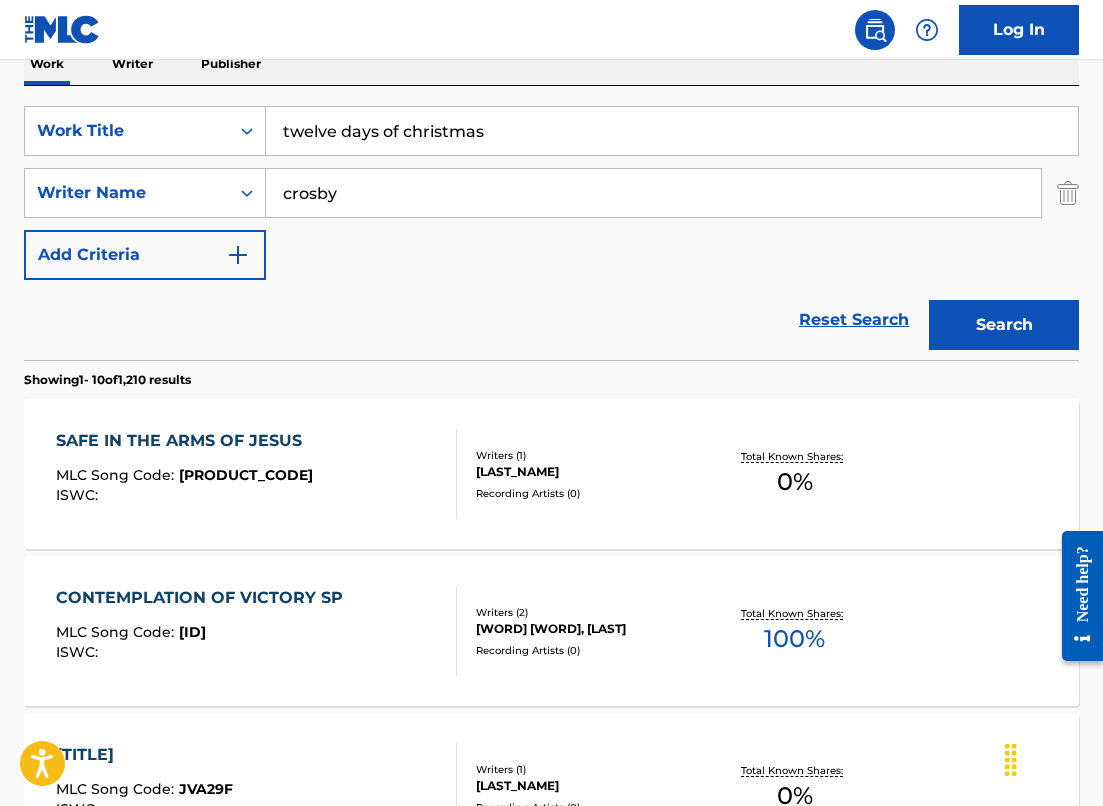 type on "twelve days of christmas" 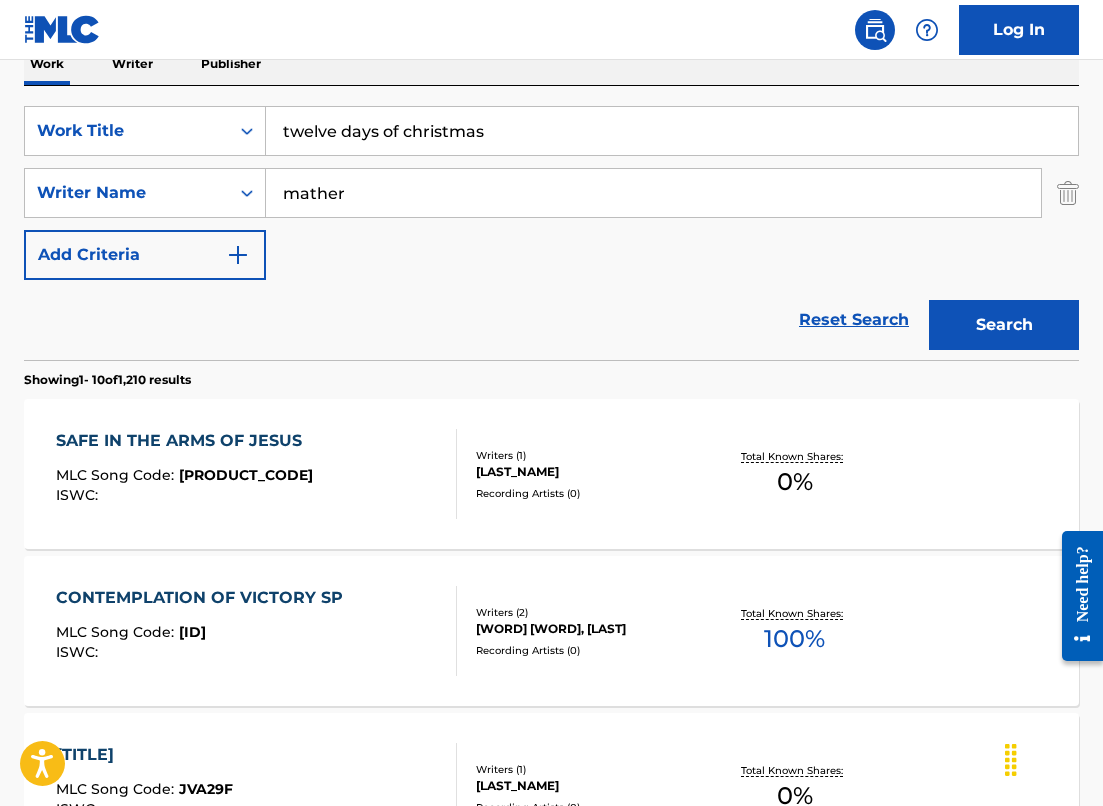 type on "mather" 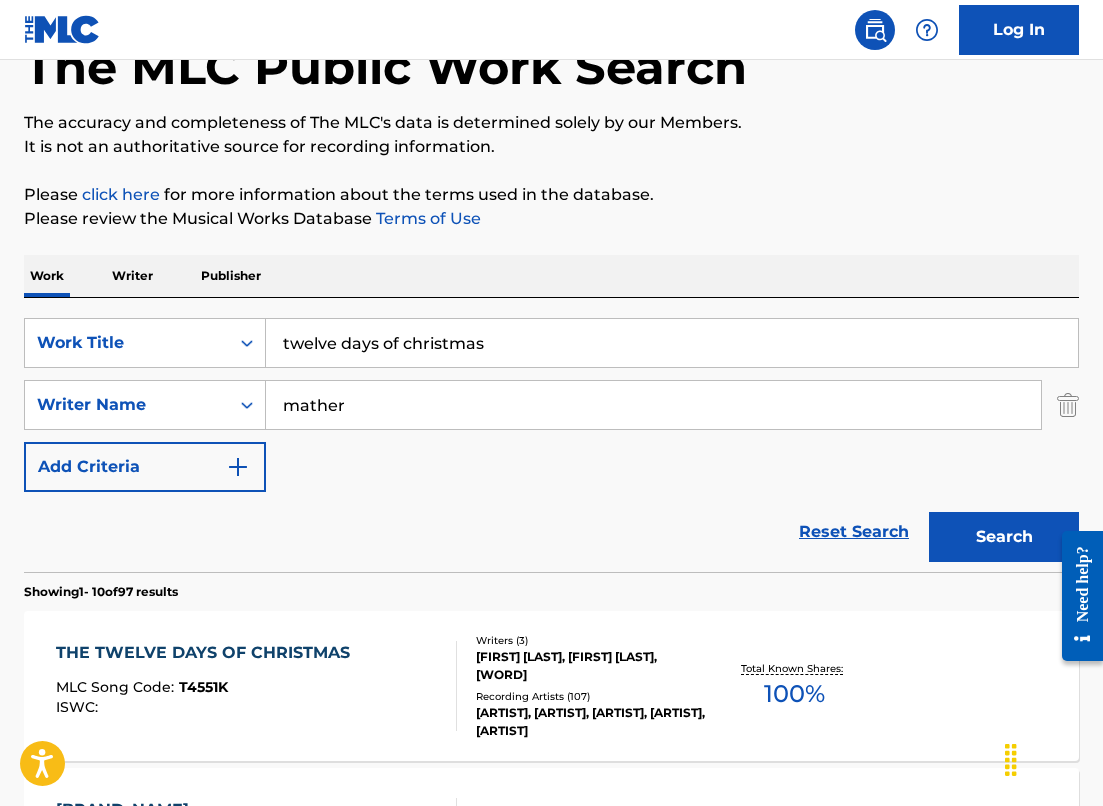 scroll, scrollTop: 339, scrollLeft: 0, axis: vertical 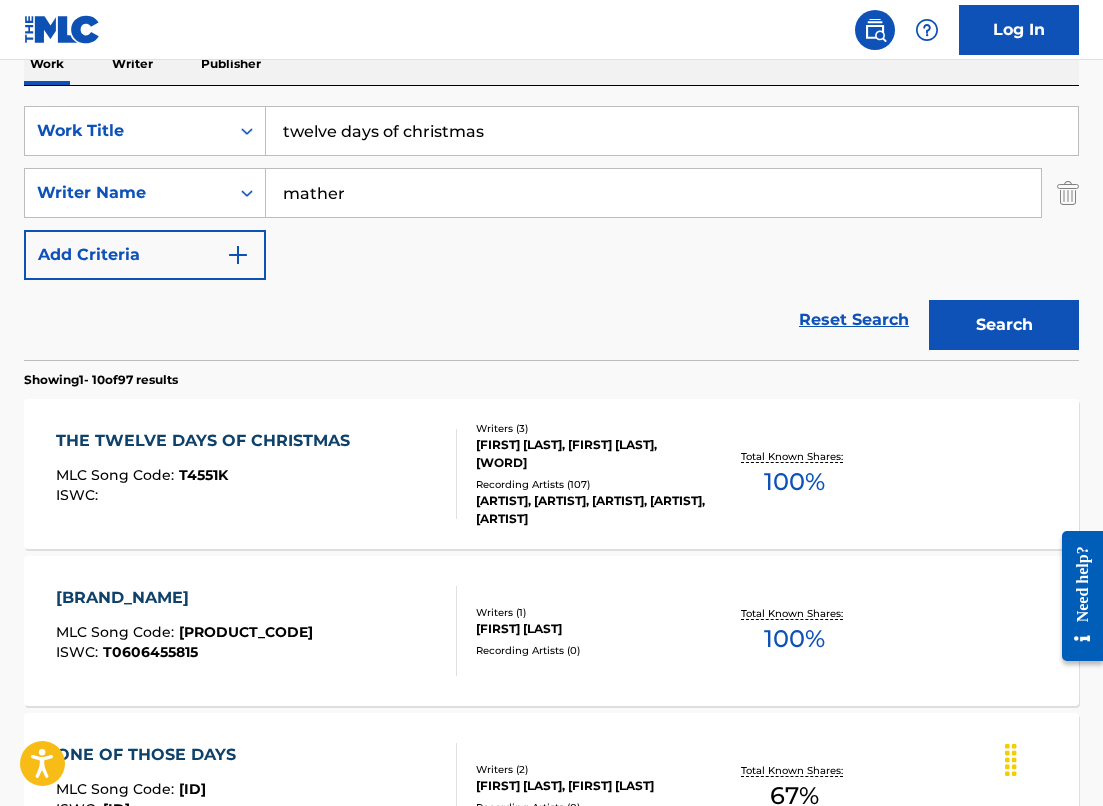 click on "THE TWELVE DAYS OF CHRISTMAS MLC Song Code : T4551K ISWC :" at bounding box center [256, 474] 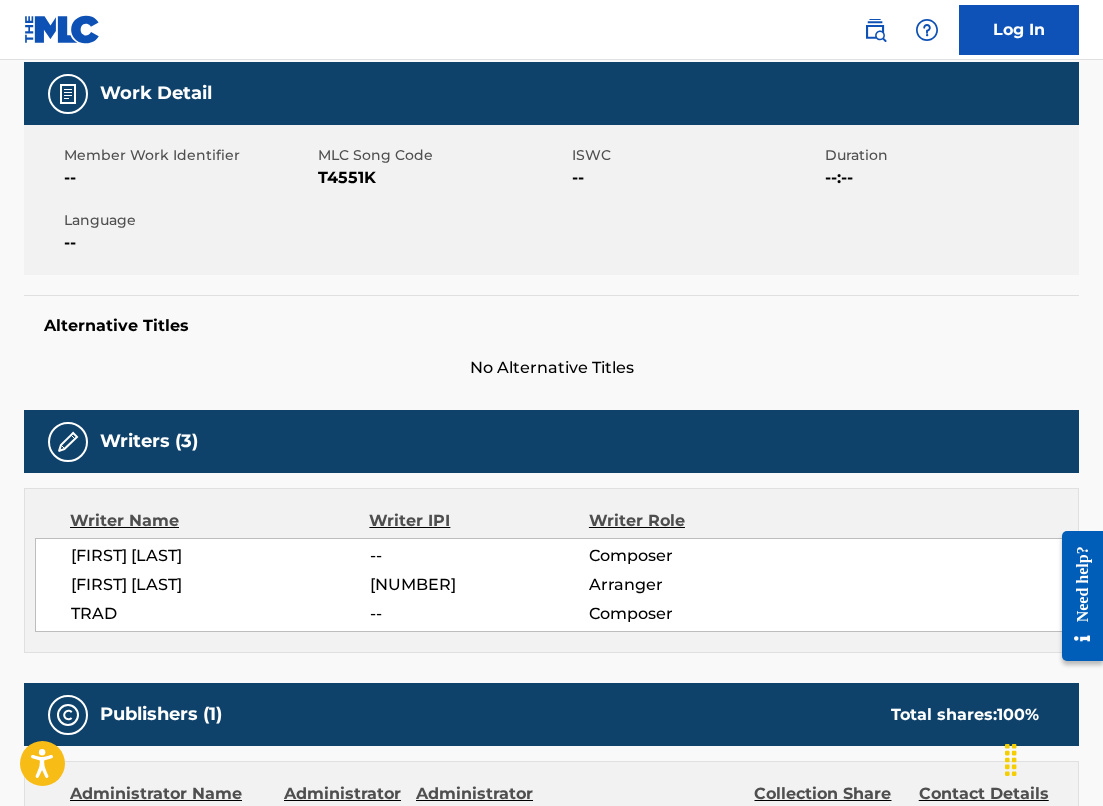 scroll, scrollTop: 0, scrollLeft: 0, axis: both 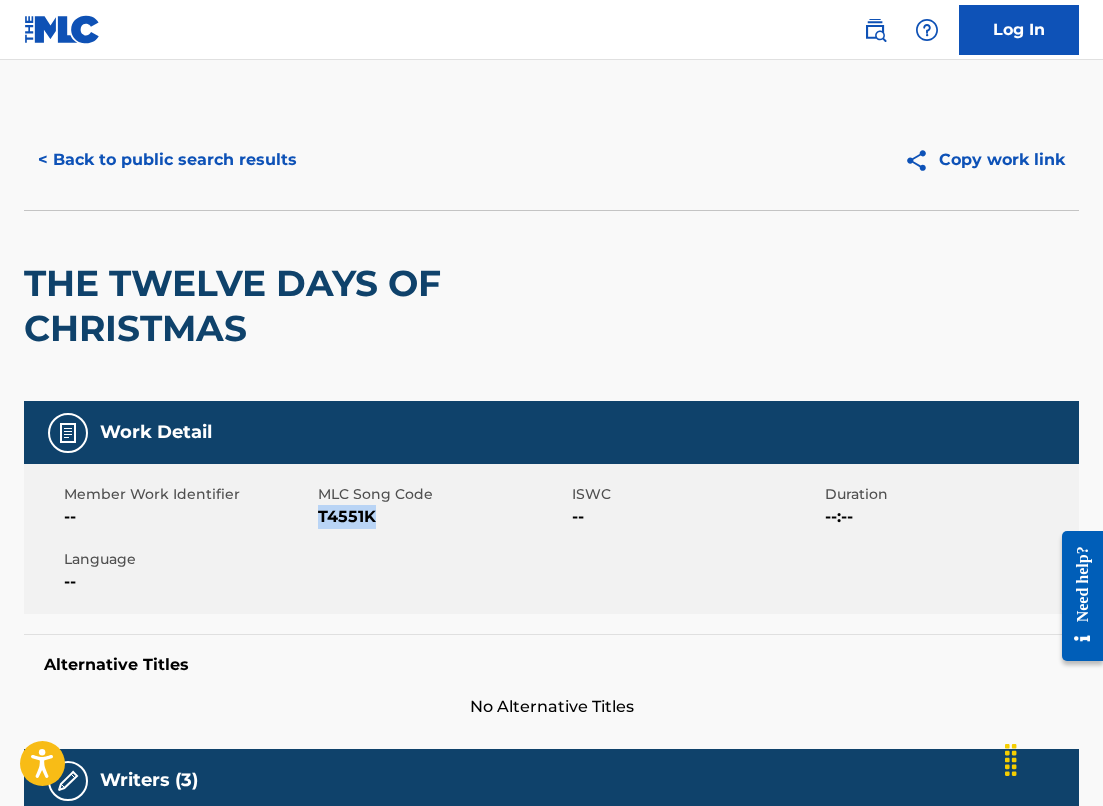 drag, startPoint x: 376, startPoint y: 516, endPoint x: 322, endPoint y: 514, distance: 54.037025 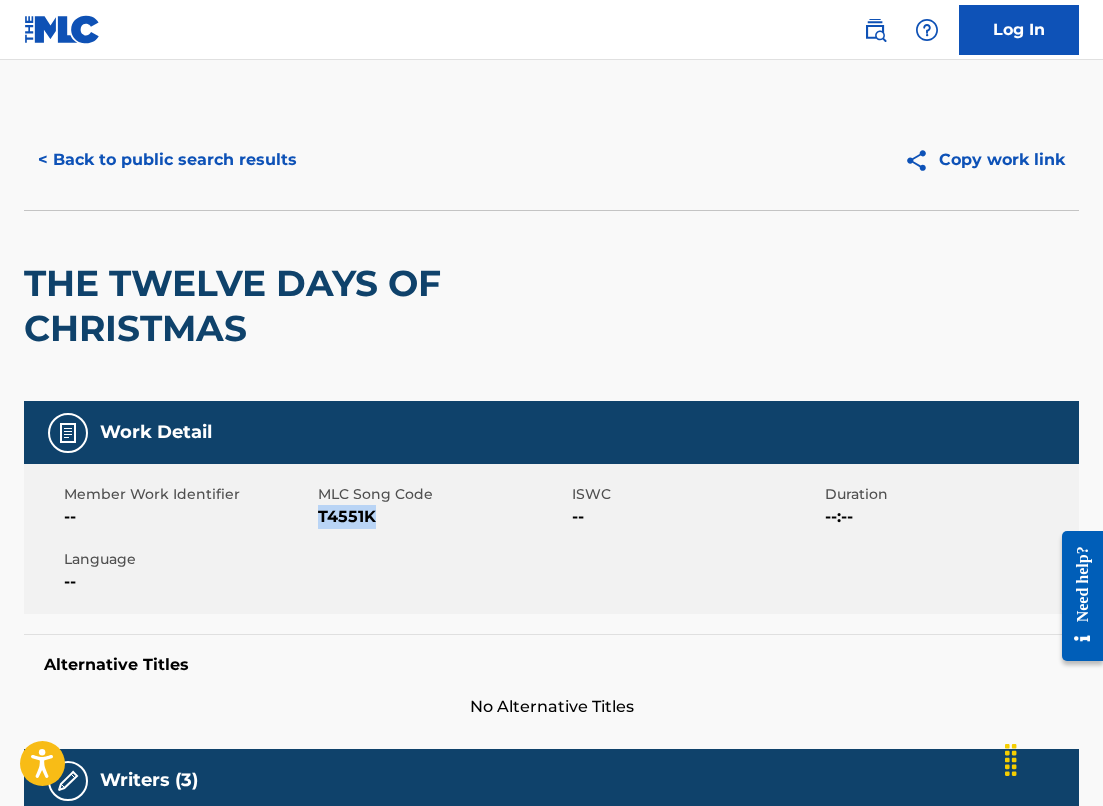 click on "< Back to public search results" at bounding box center [167, 160] 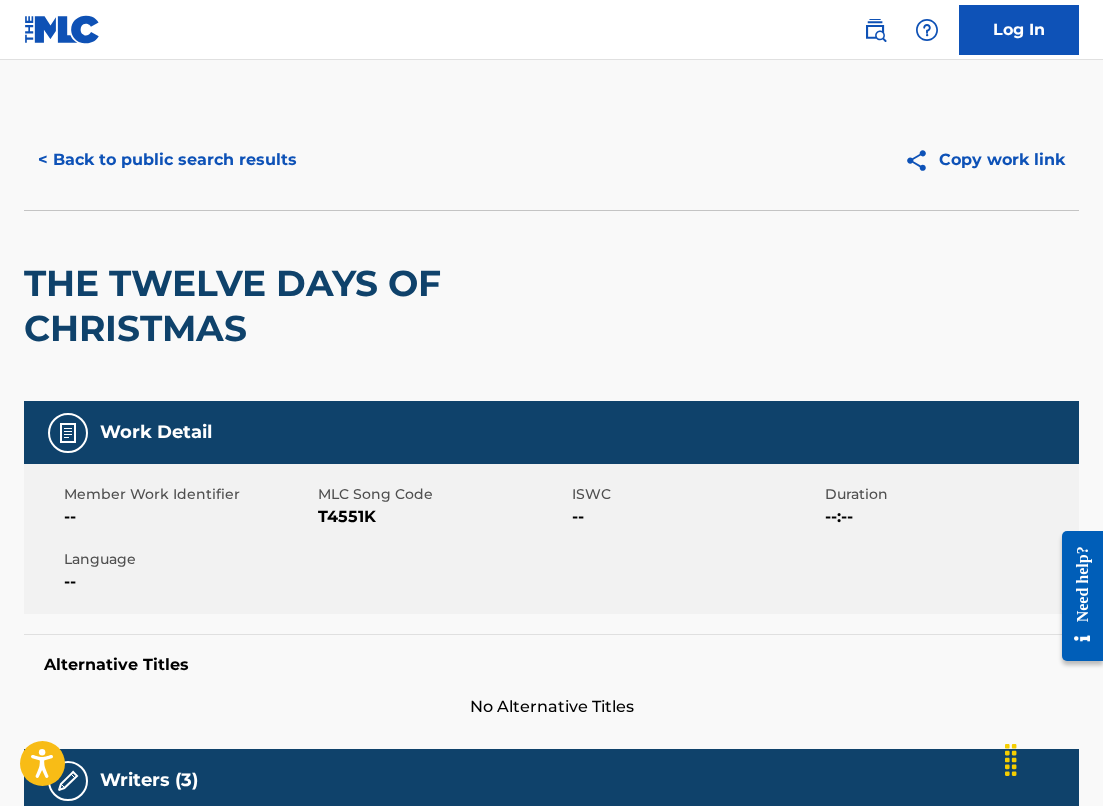 scroll, scrollTop: 339, scrollLeft: 0, axis: vertical 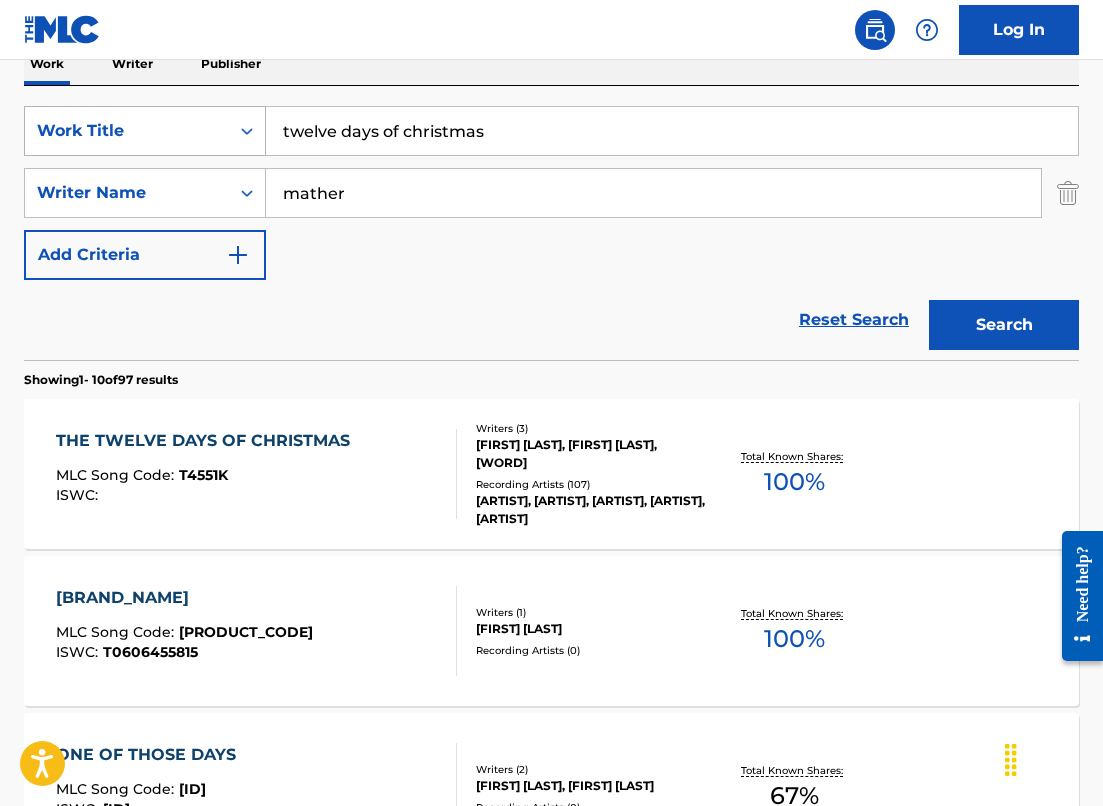 drag, startPoint x: 352, startPoint y: 205, endPoint x: 100, endPoint y: 129, distance: 263.21094 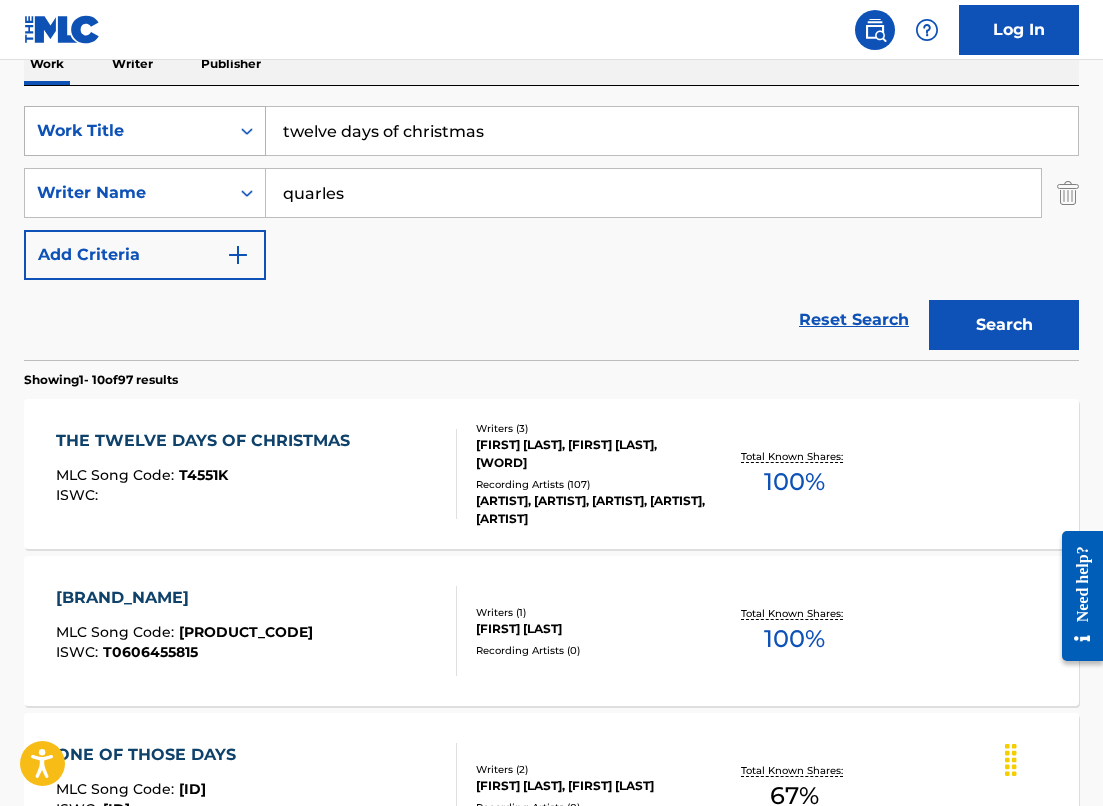 type on "quarles" 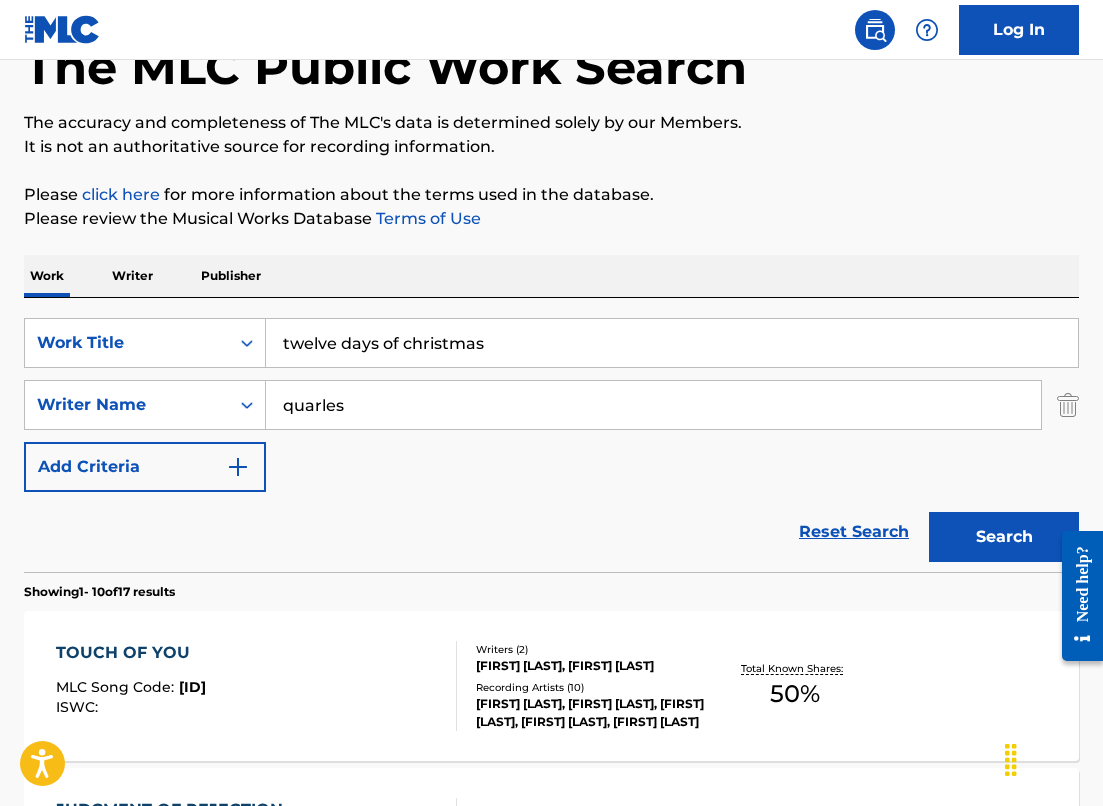 scroll, scrollTop: 339, scrollLeft: 0, axis: vertical 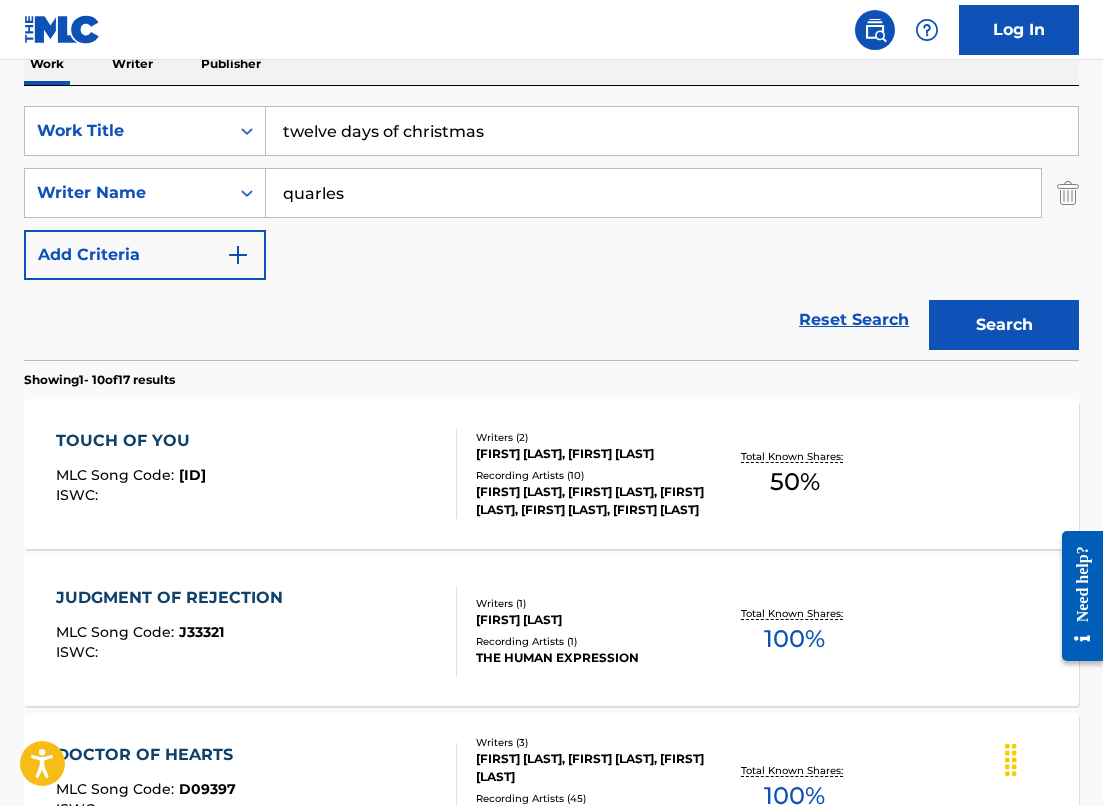 drag, startPoint x: 513, startPoint y: 123, endPoint x: 18, endPoint y: 84, distance: 496.534 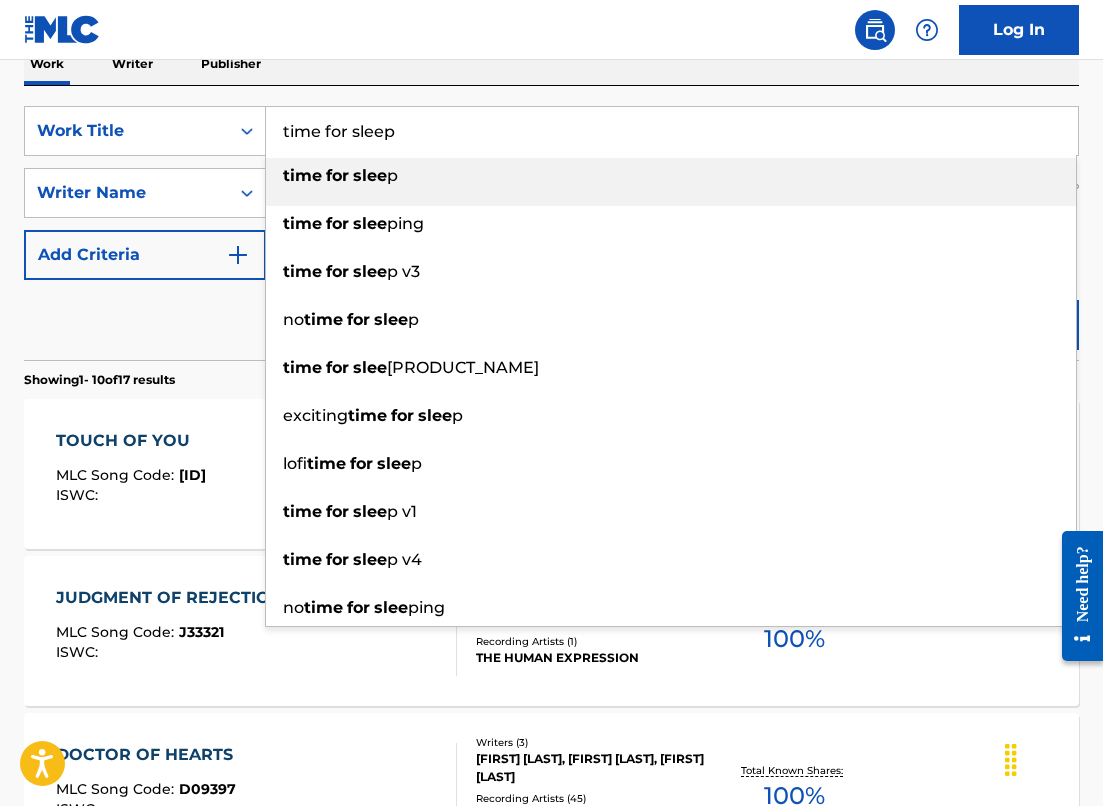 type on "time for sleep" 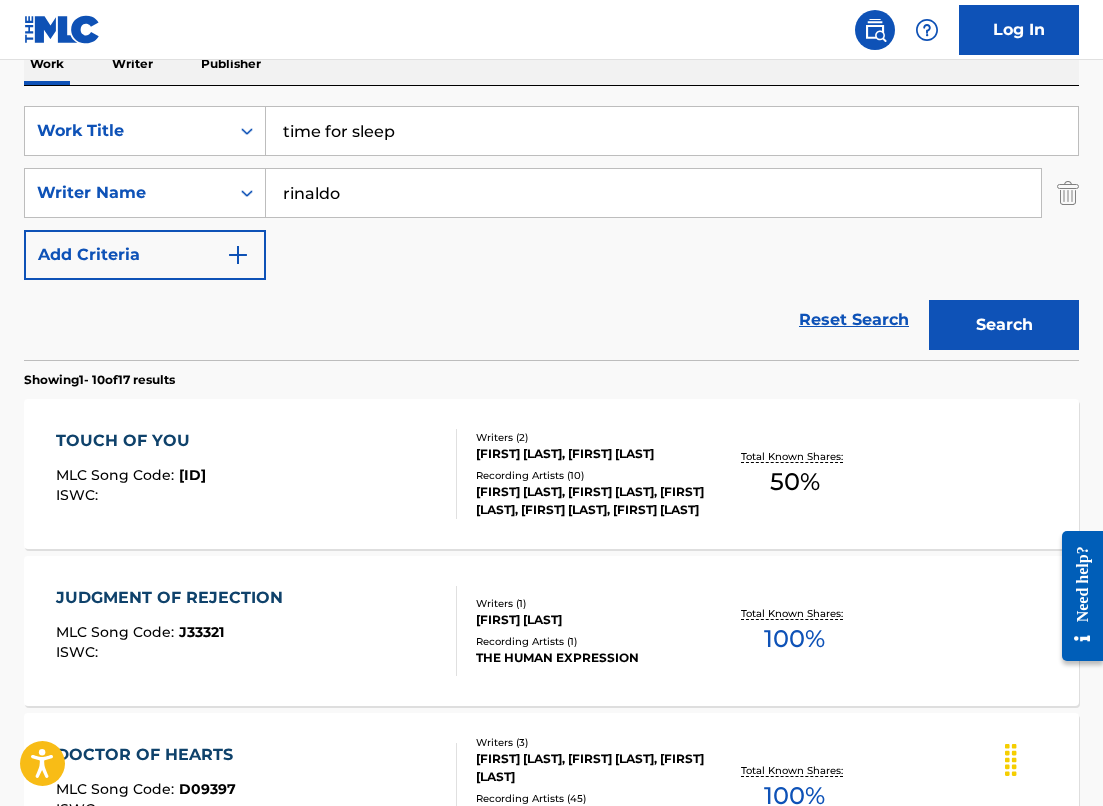type on "rinaldo" 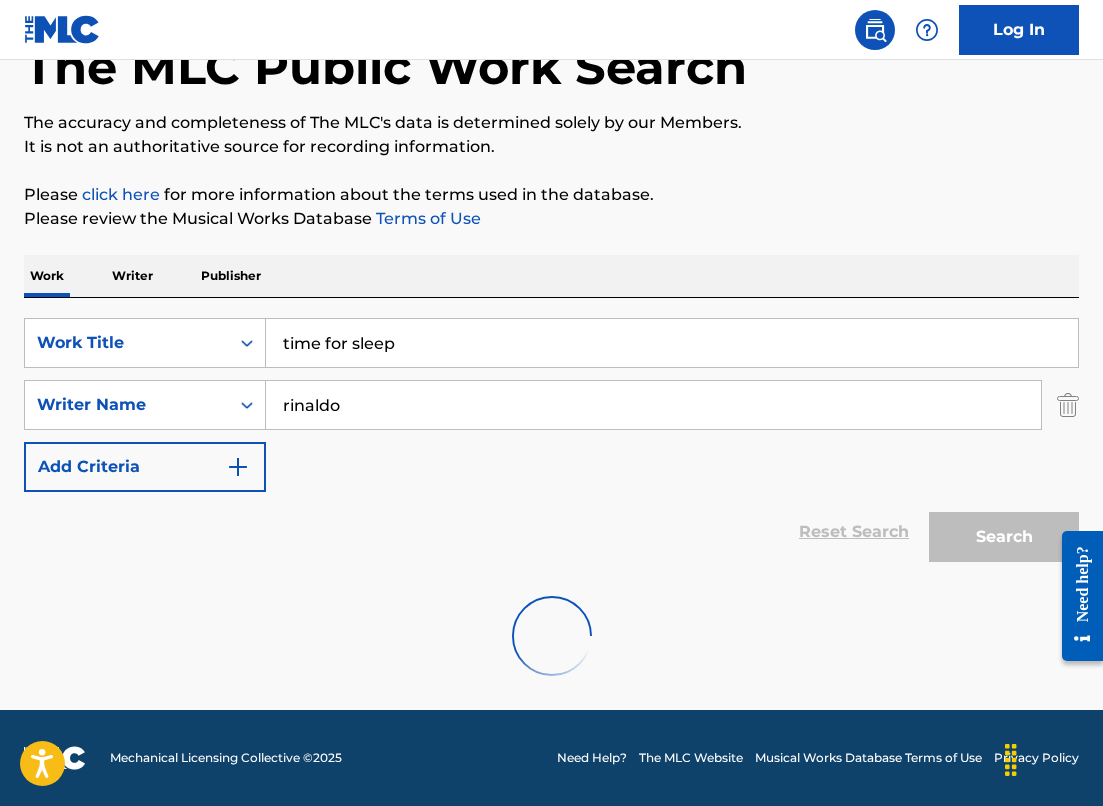 scroll, scrollTop: 339, scrollLeft: 0, axis: vertical 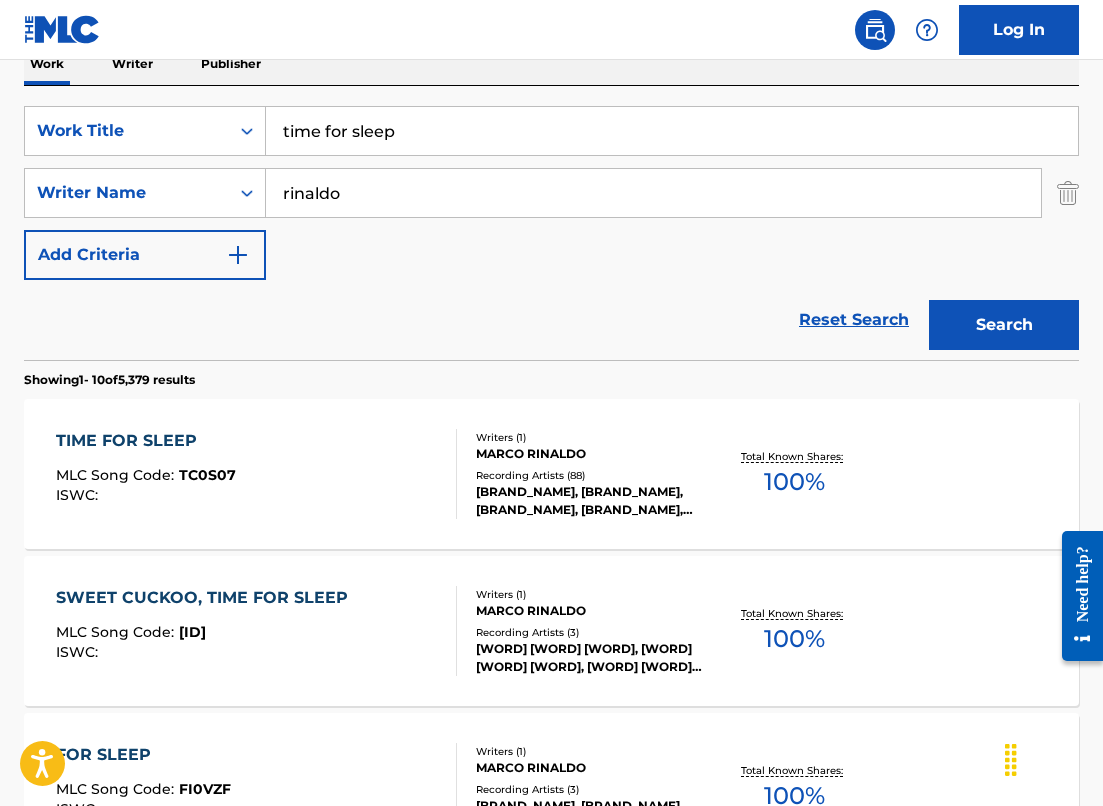 click on "TIME FOR SLEEP MLC Song Code : TC0S07 ISWC :" at bounding box center [256, 474] 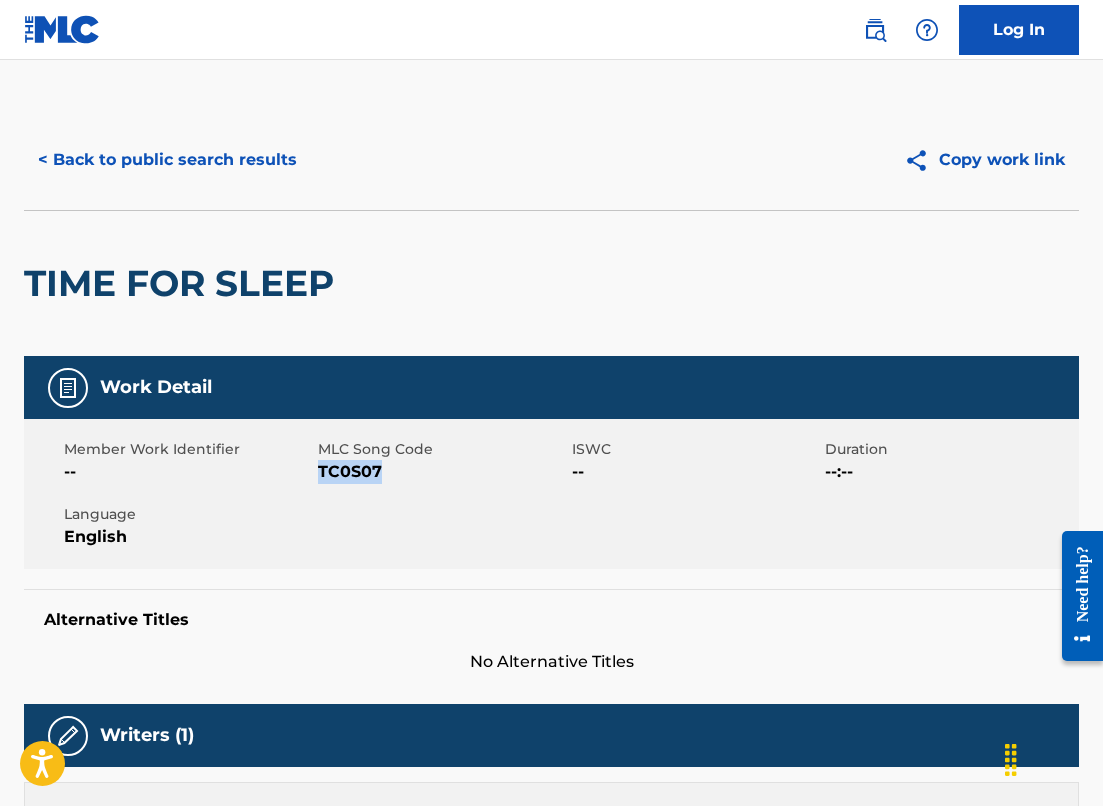 drag, startPoint x: 394, startPoint y: 473, endPoint x: 321, endPoint y: 473, distance: 73 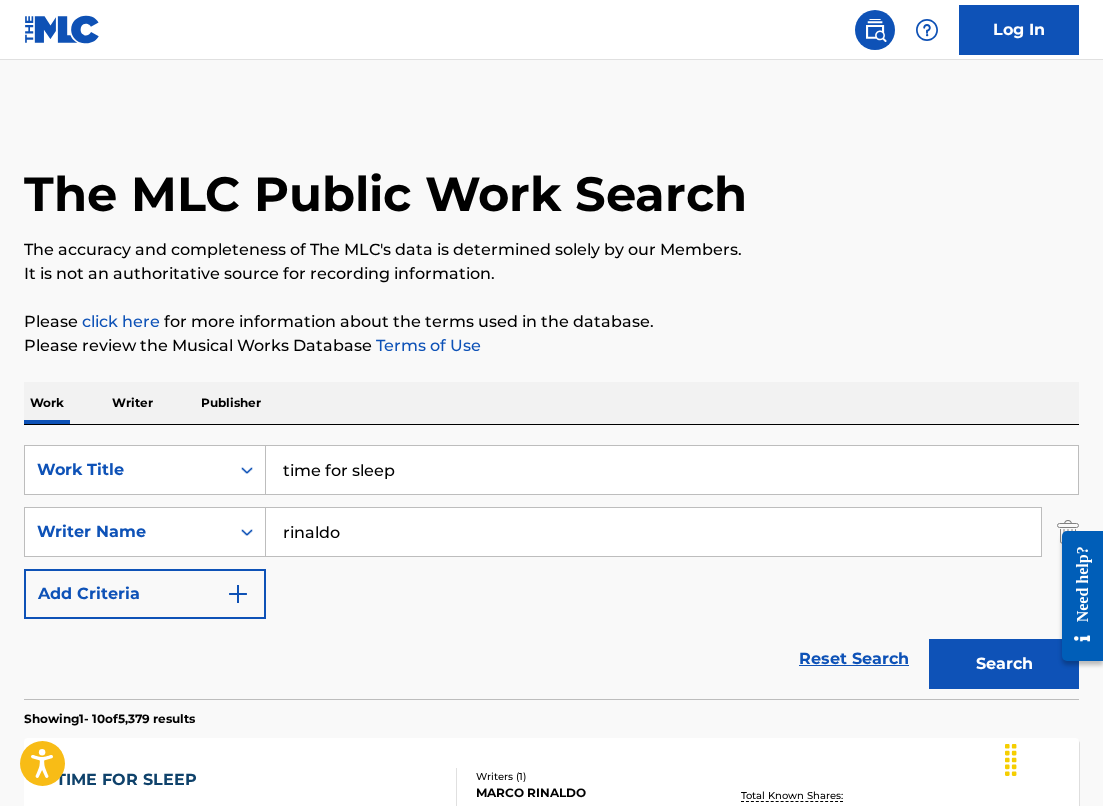 scroll, scrollTop: 339, scrollLeft: 0, axis: vertical 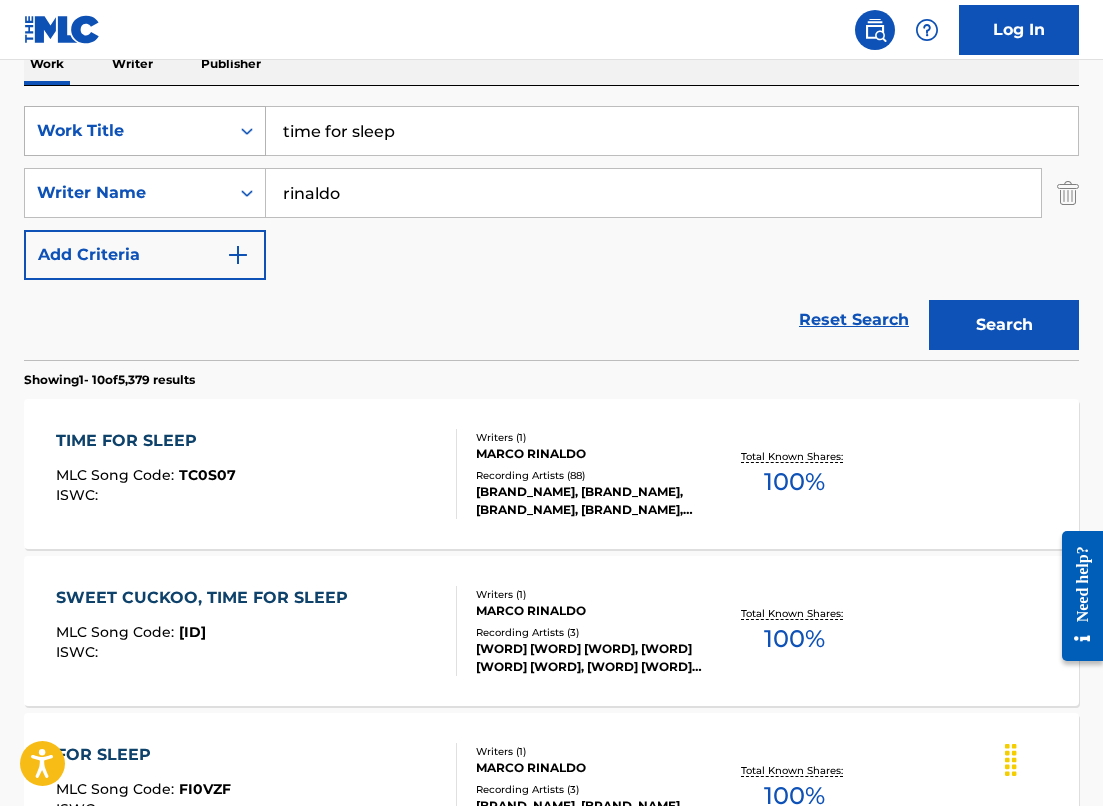 drag, startPoint x: 441, startPoint y: 133, endPoint x: 127, endPoint y: 110, distance: 314.84122 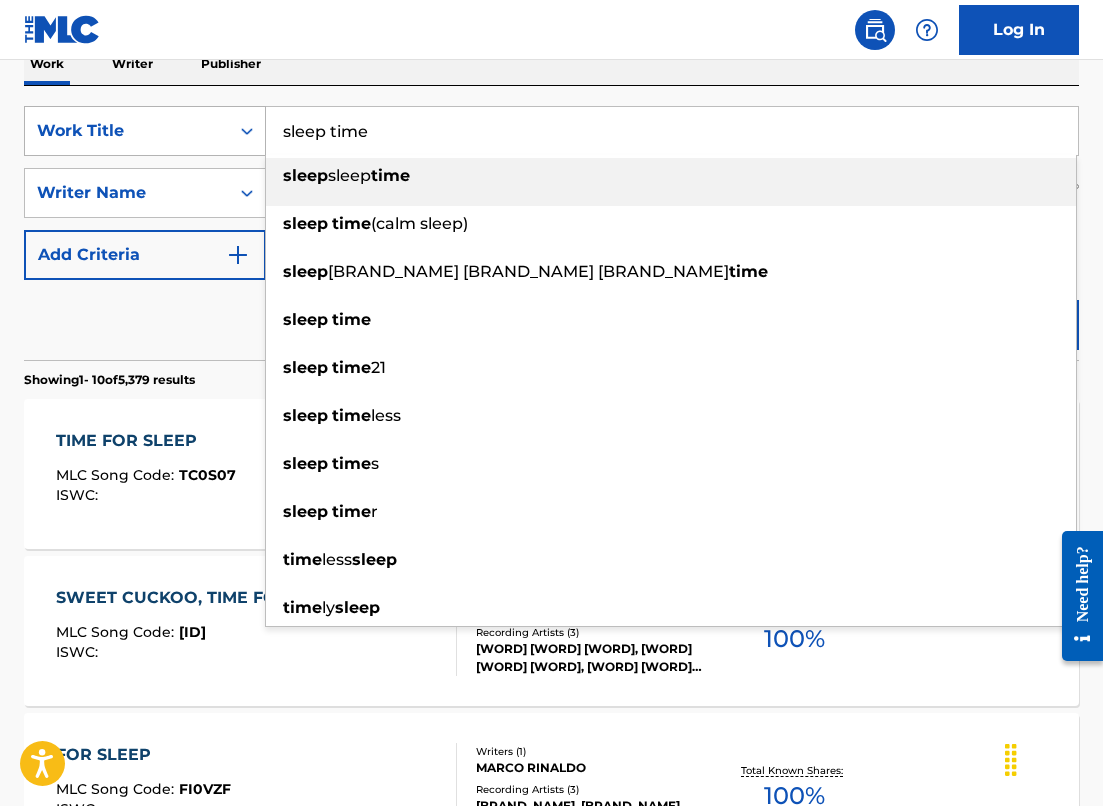 type on "sleep time" 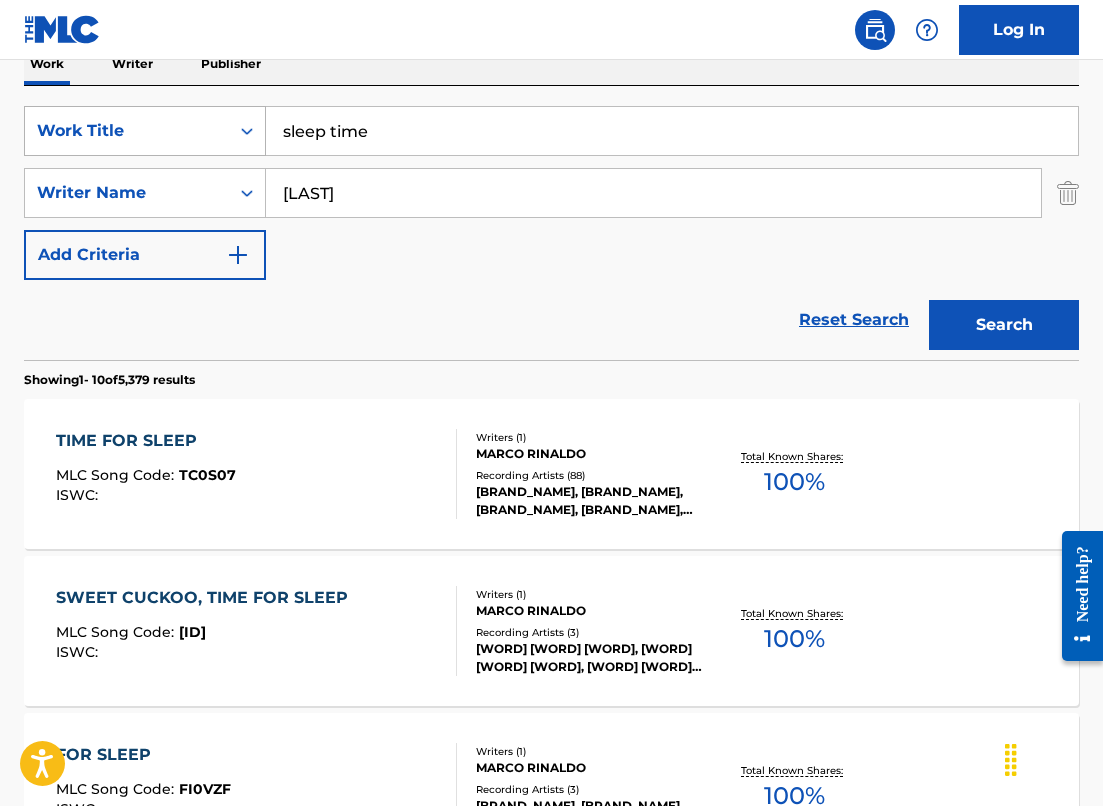 type on "[LAST]" 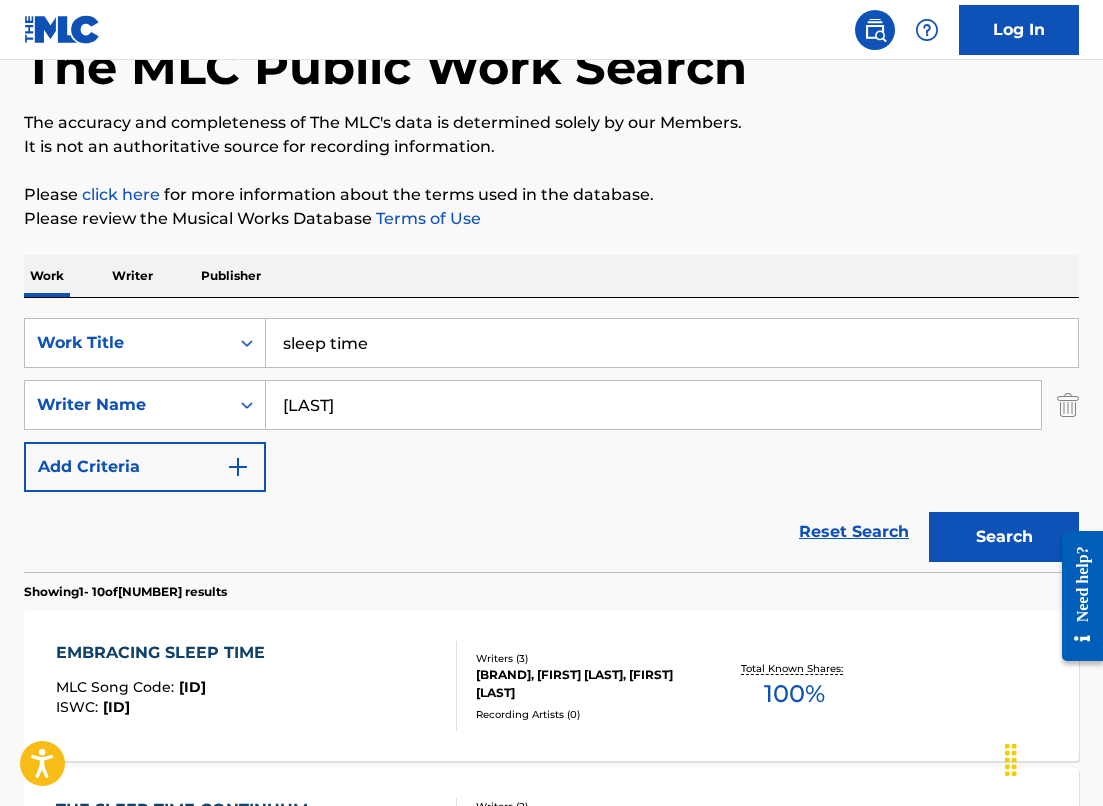 scroll, scrollTop: 339, scrollLeft: 0, axis: vertical 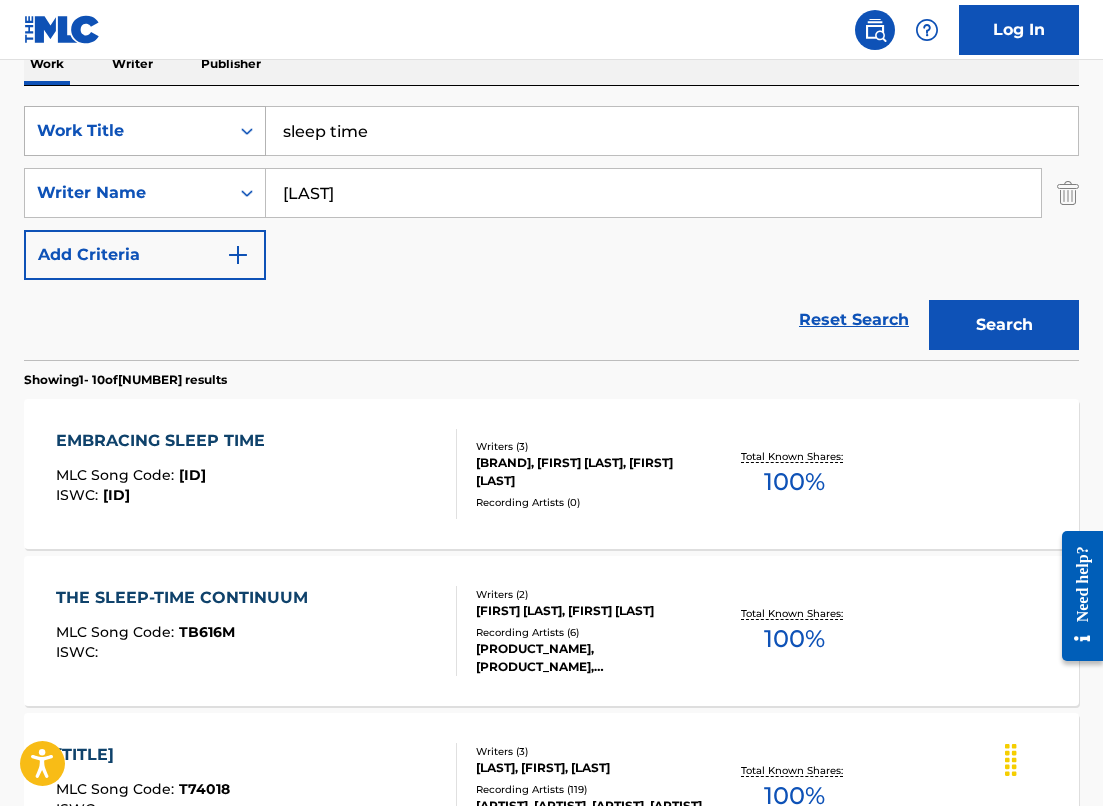 drag, startPoint x: 382, startPoint y: 140, endPoint x: 110, endPoint y: 118, distance: 272.88824 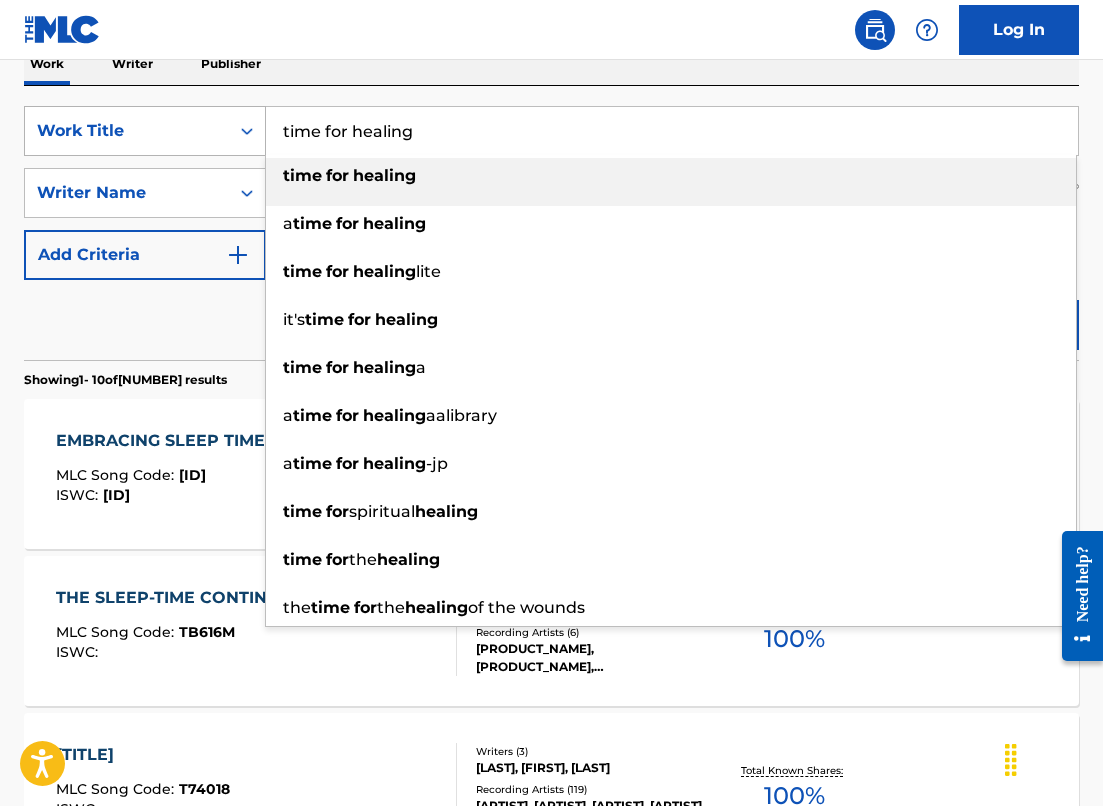 type on "time for healing" 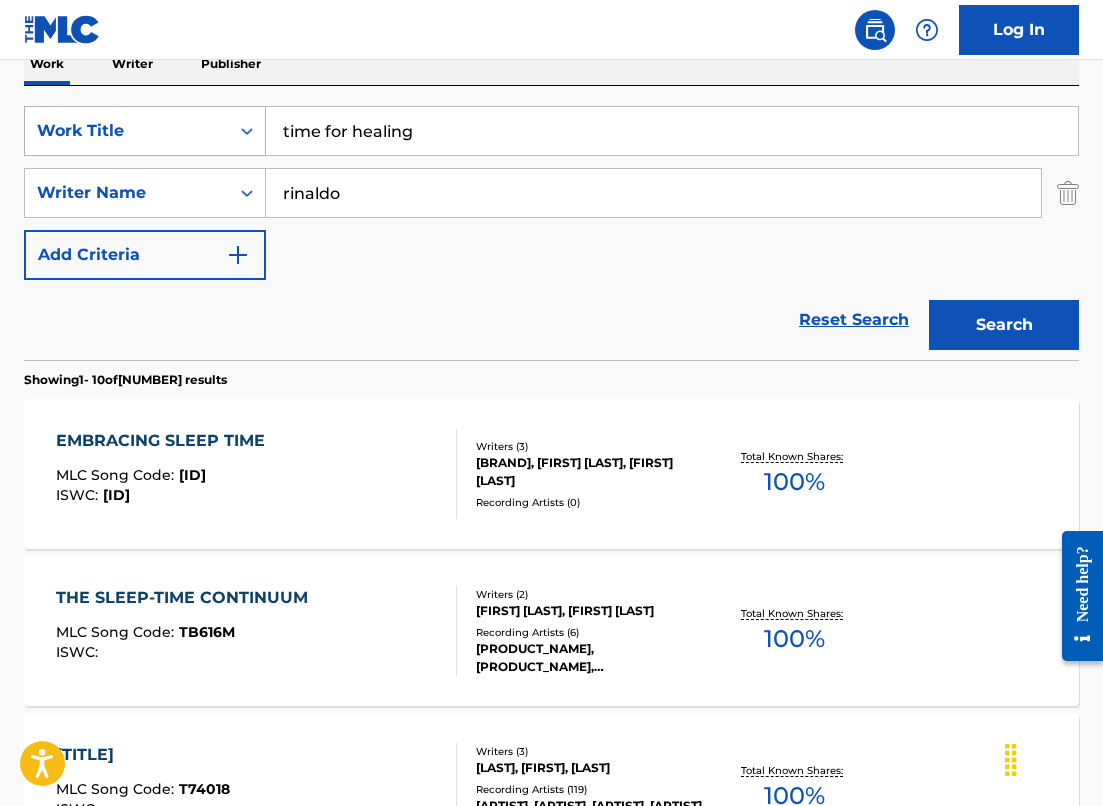 type on "rinaldo" 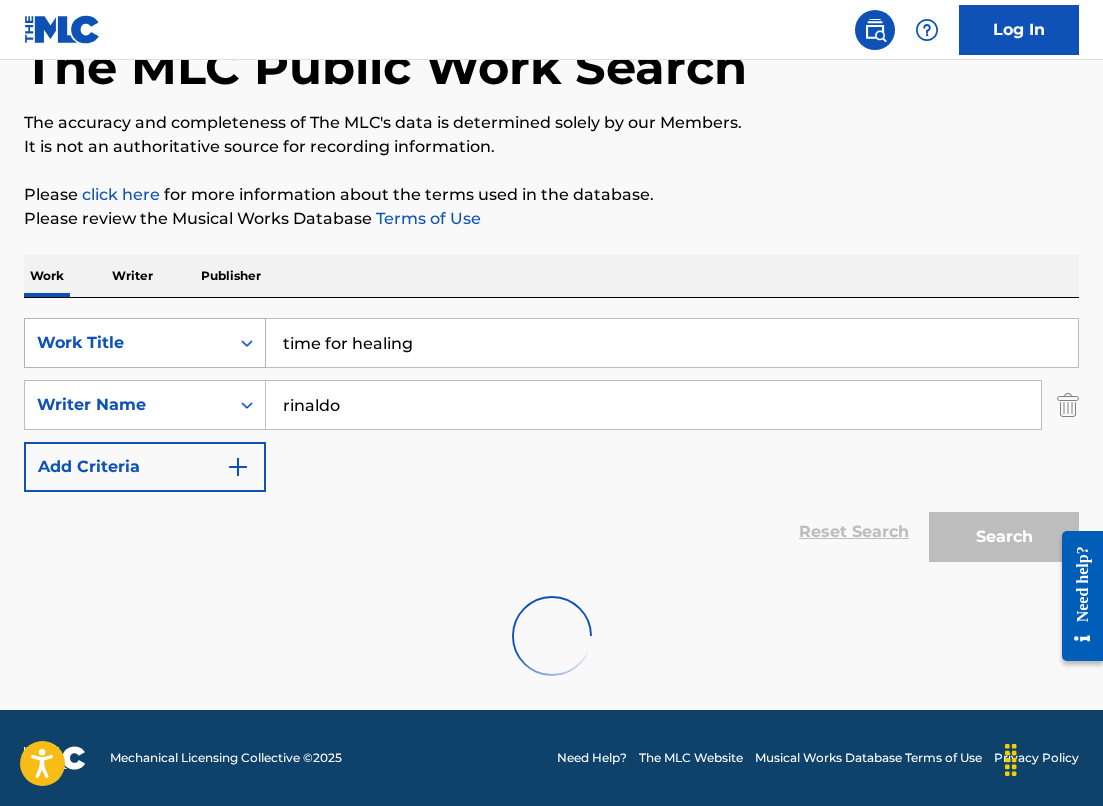 scroll, scrollTop: 339, scrollLeft: 0, axis: vertical 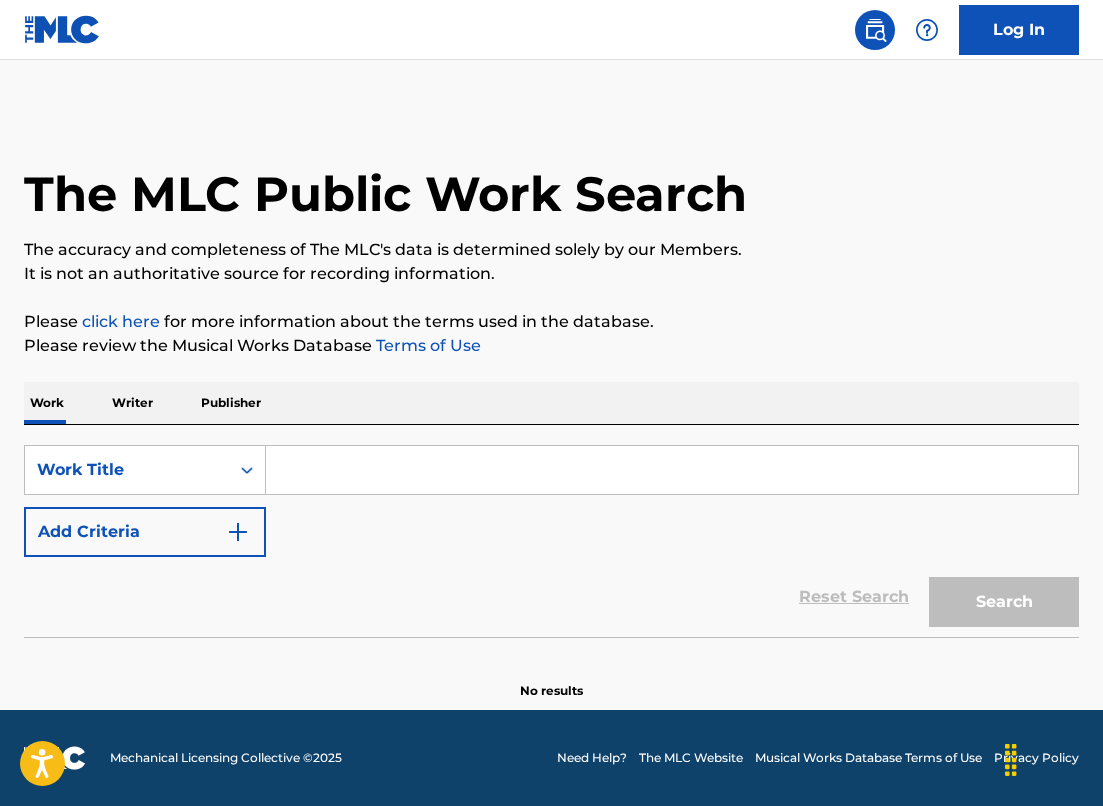click at bounding box center (672, 470) 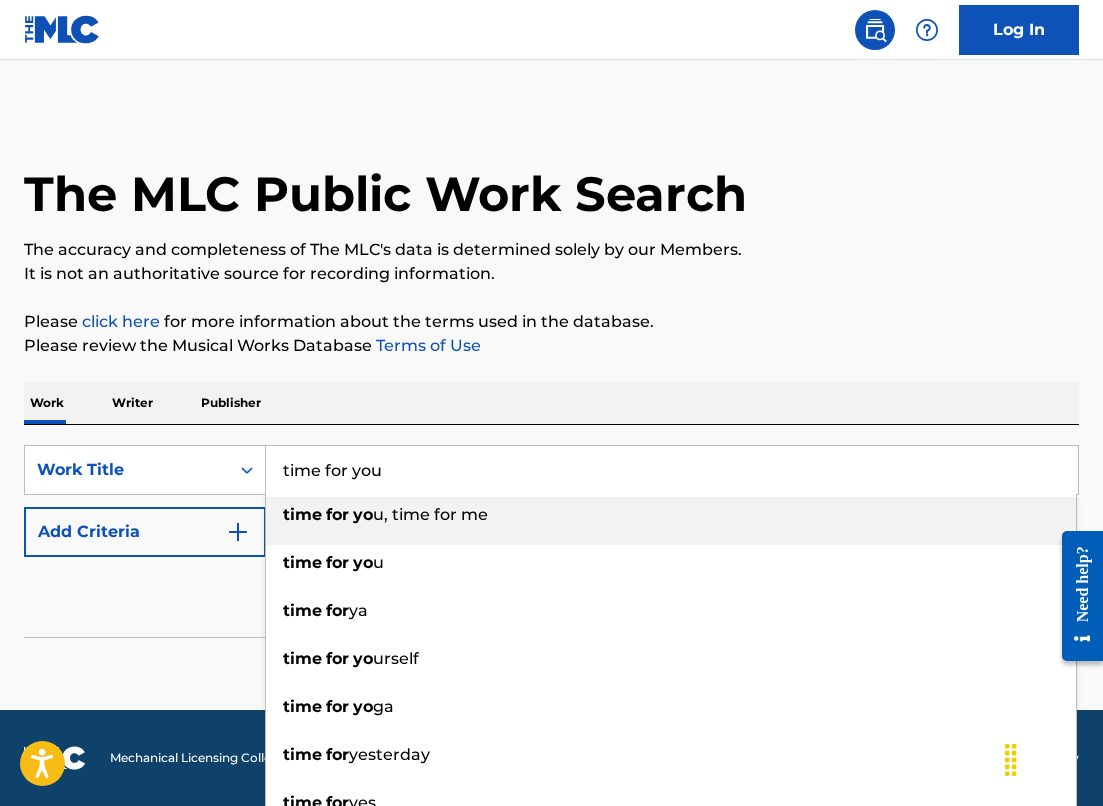 type on "time for you" 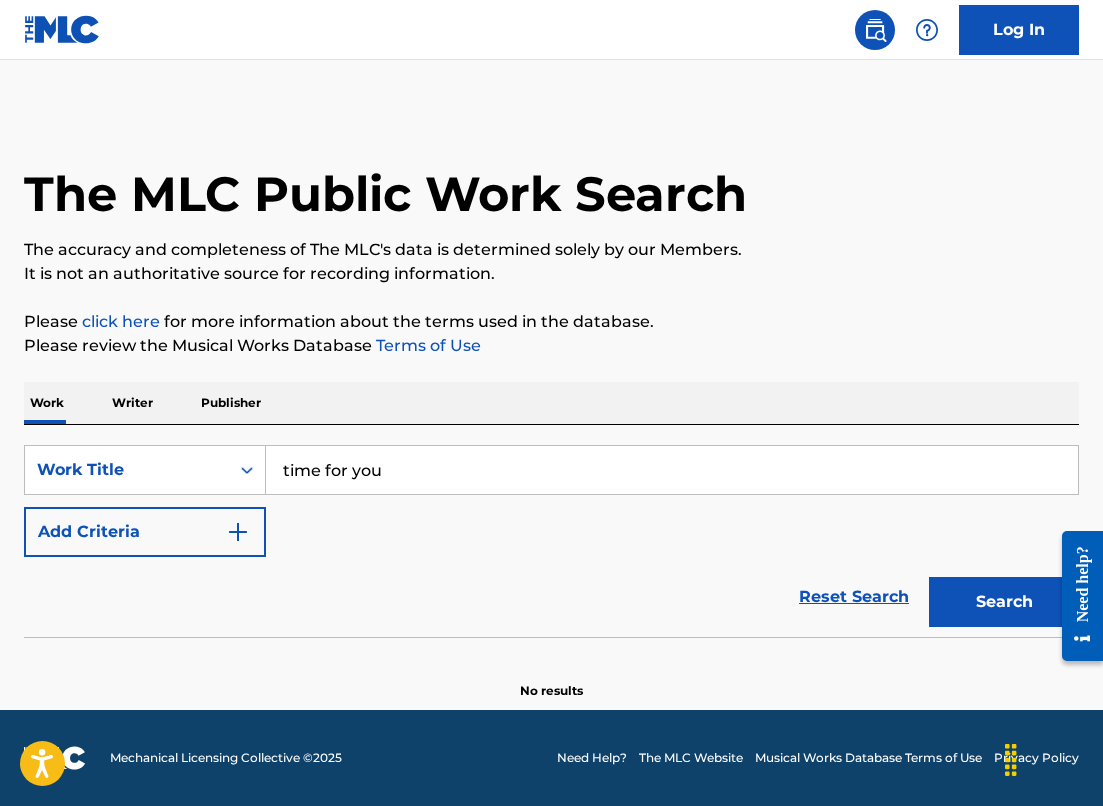 click on "Add Criteria" at bounding box center (145, 532) 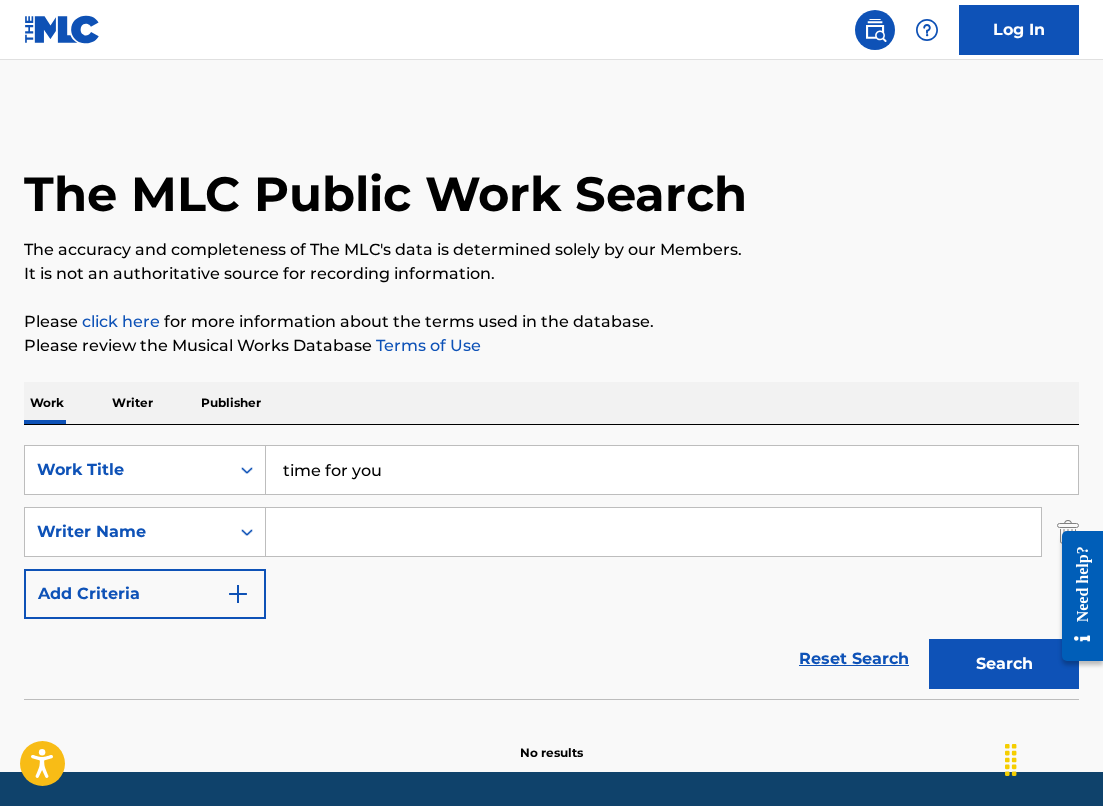 click on "SearchWithCriteria[UUID] Work Title time for you SearchWithCriteria[UUID] Writer Name Add Criteria" at bounding box center [551, 532] 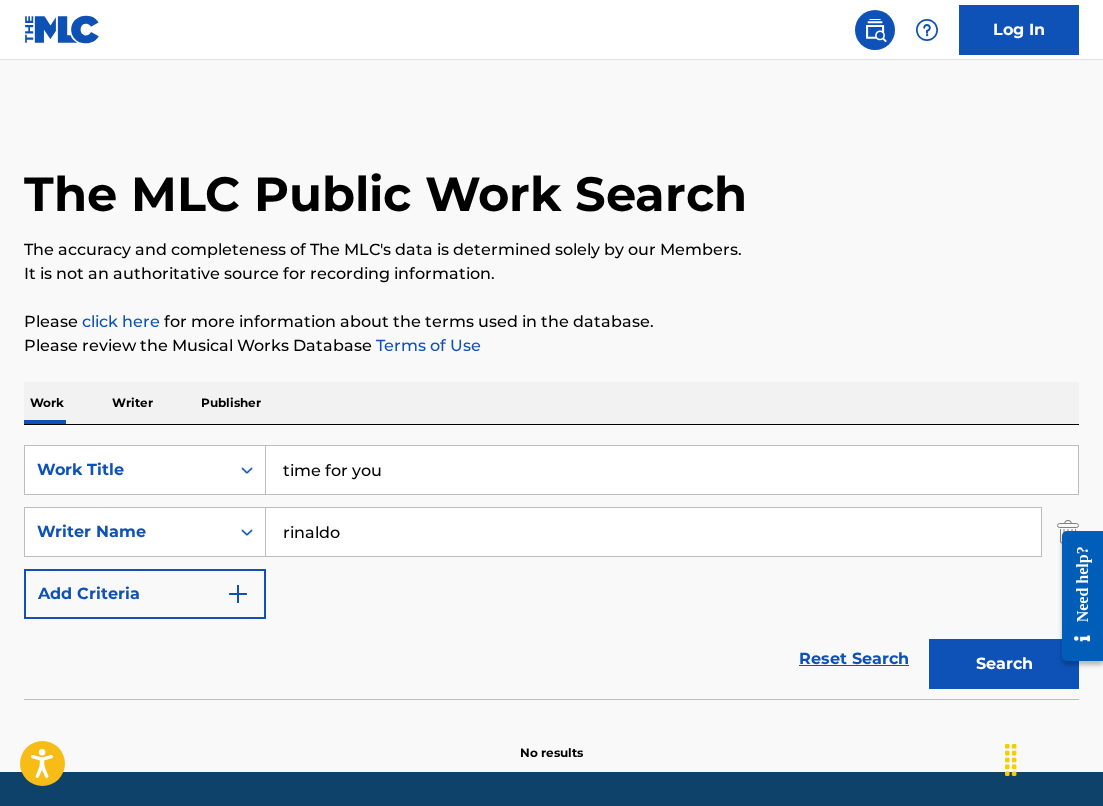 type on "rinaldo" 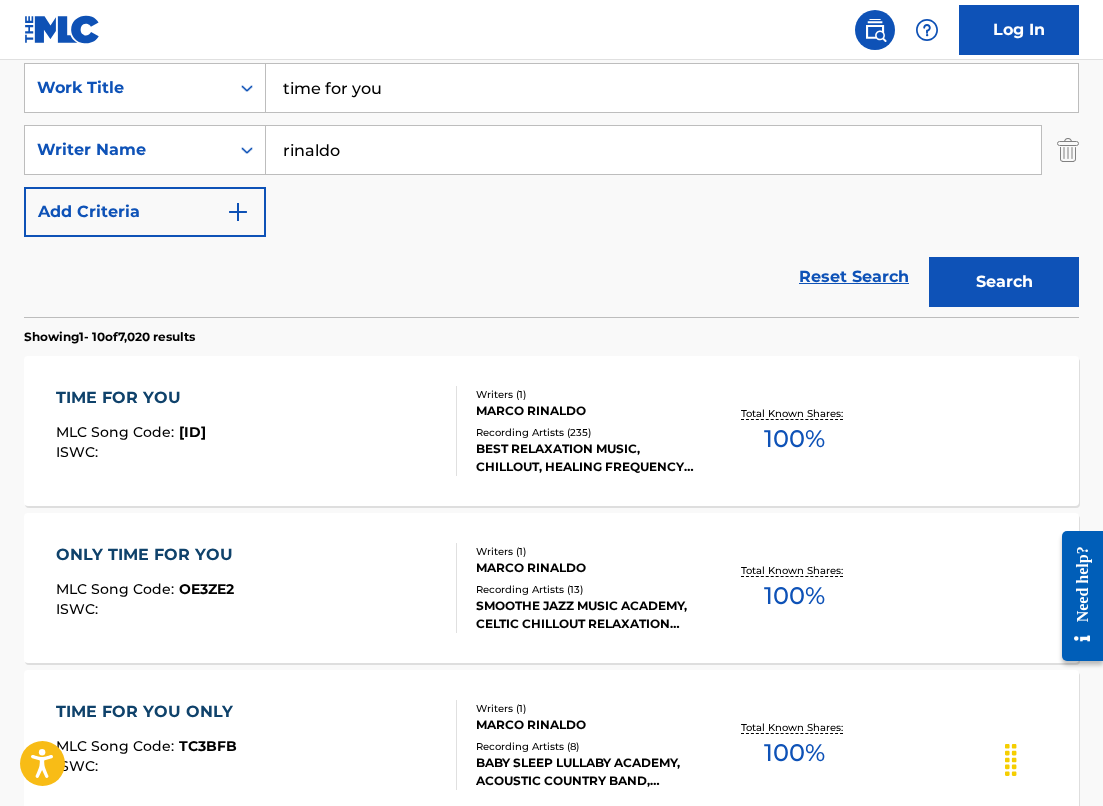 scroll, scrollTop: 425, scrollLeft: 0, axis: vertical 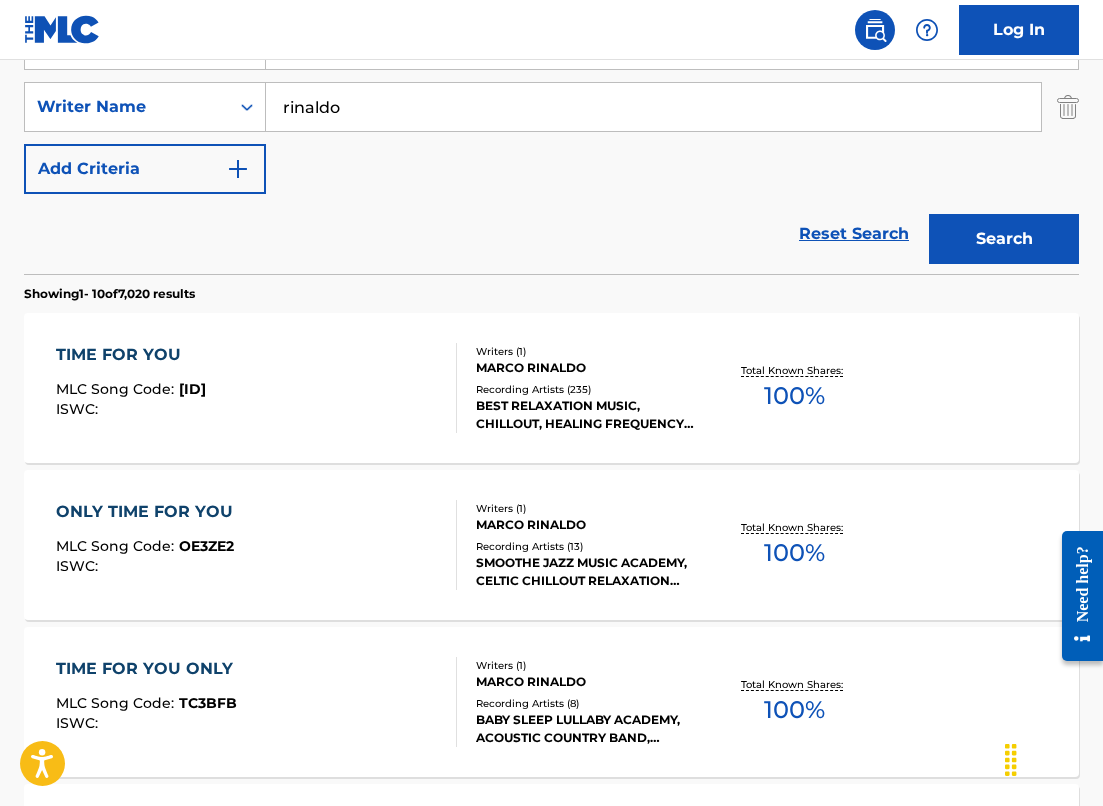 click on "TIME FOR YOU MLC Song Code : TC2ZMA ISWC :" at bounding box center [256, 388] 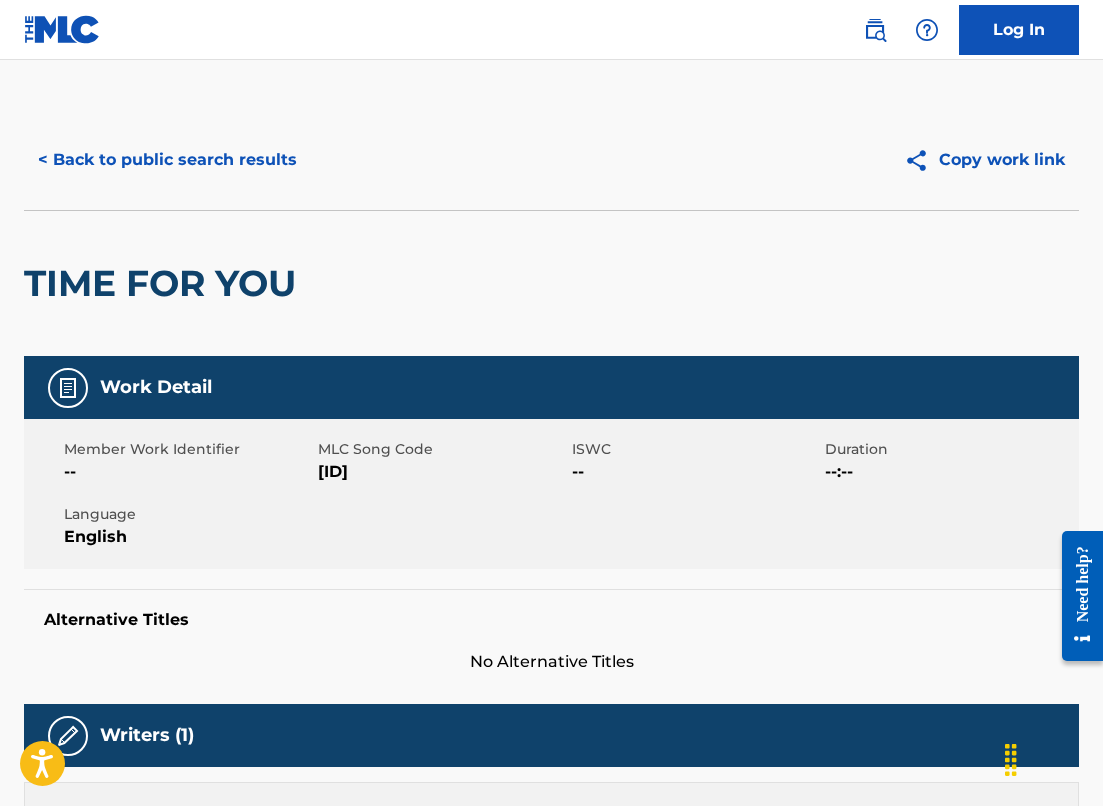 drag, startPoint x: 385, startPoint y: 475, endPoint x: 320, endPoint y: 475, distance: 65 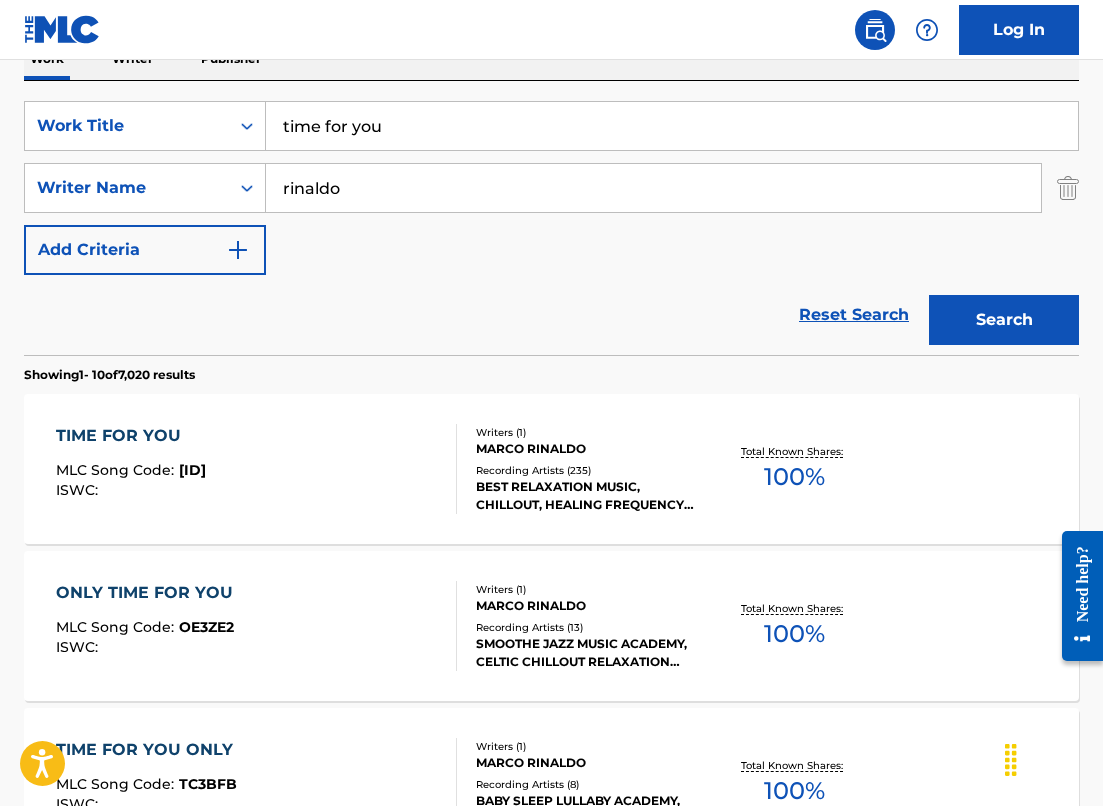scroll, scrollTop: 338, scrollLeft: 0, axis: vertical 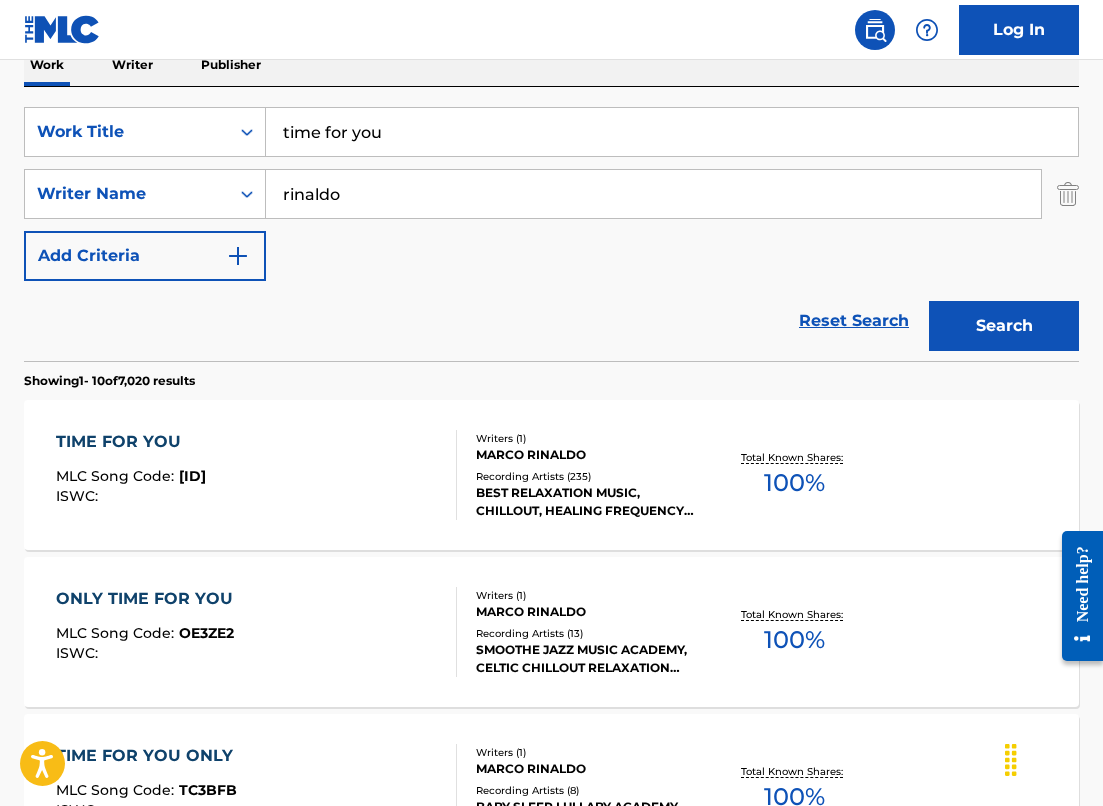 drag, startPoint x: 395, startPoint y: 141, endPoint x: 153, endPoint y: 34, distance: 264.5997 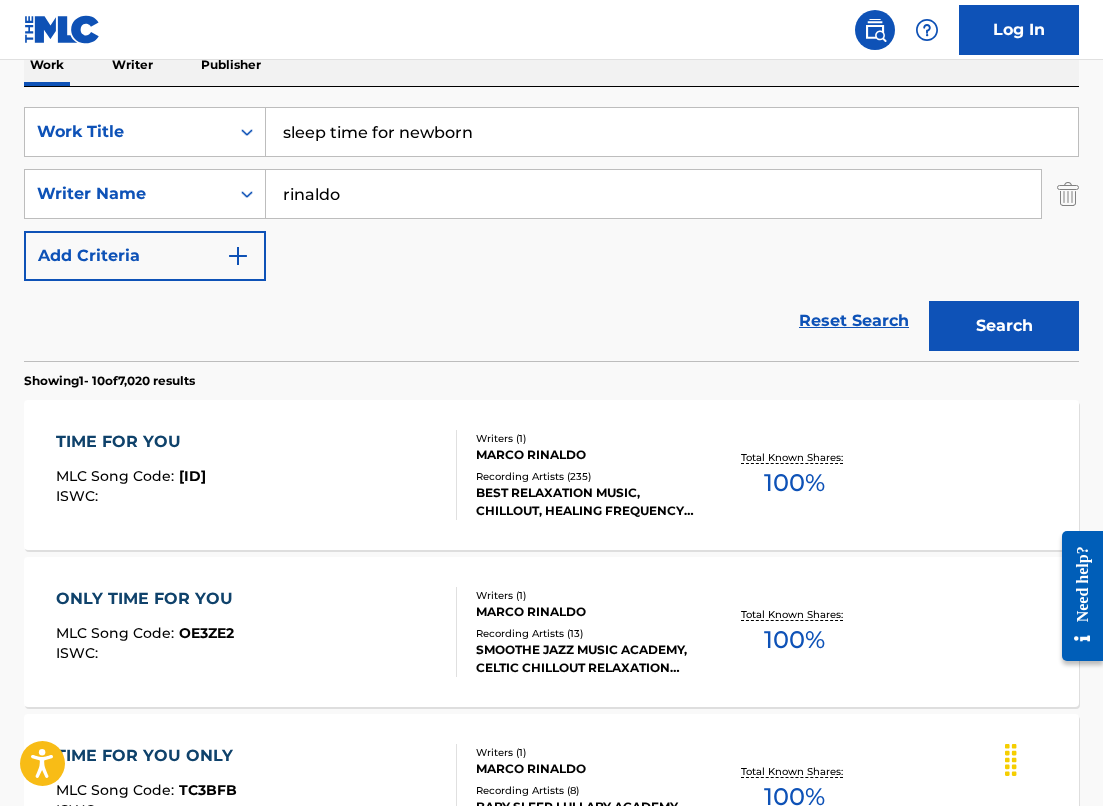 click on "Search" at bounding box center [1004, 326] 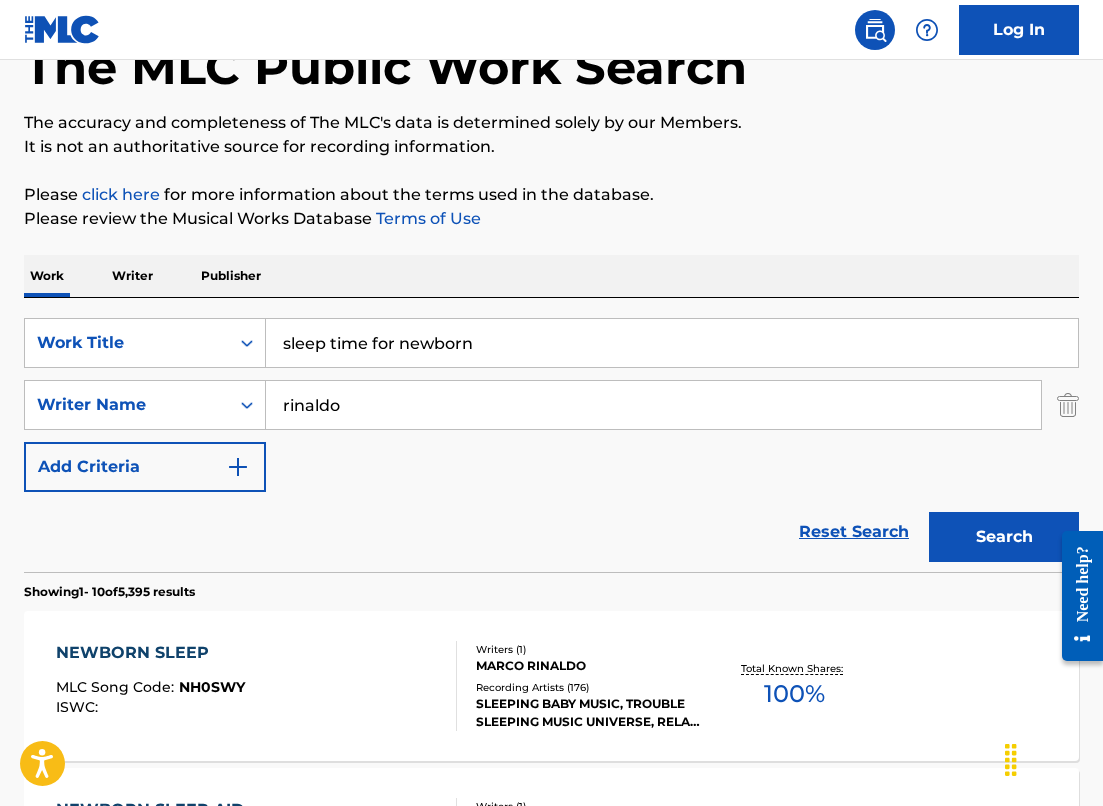 scroll, scrollTop: 338, scrollLeft: 0, axis: vertical 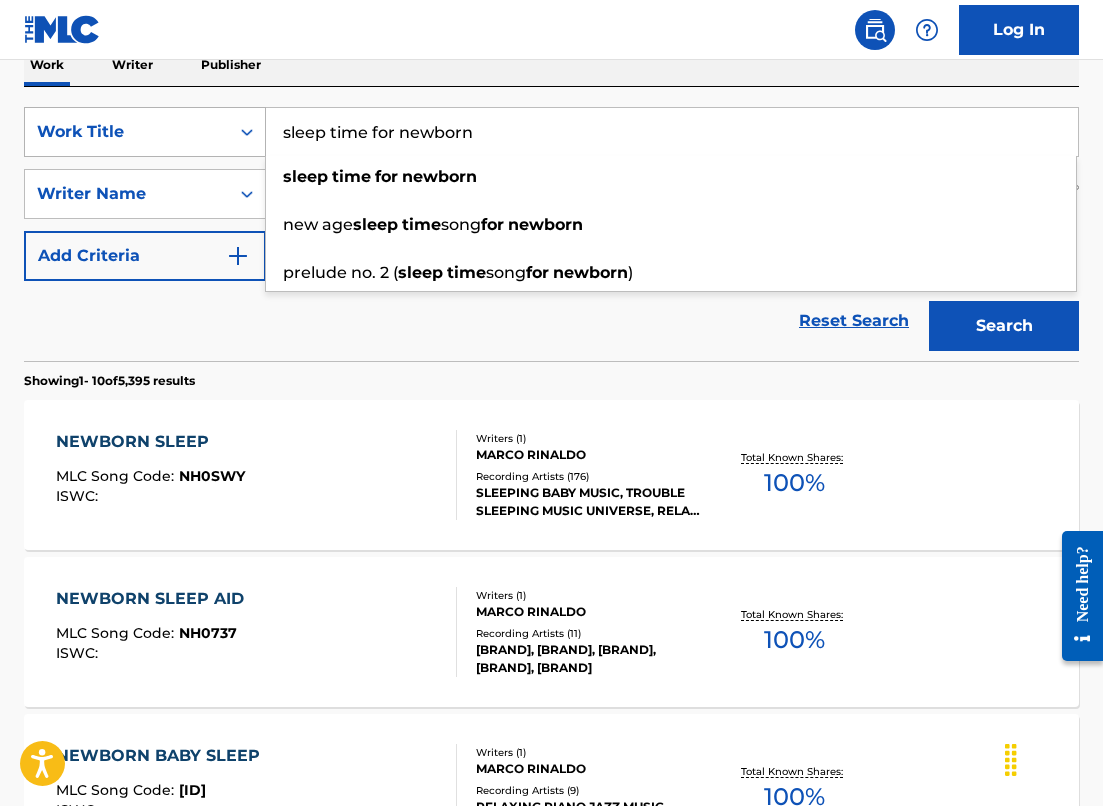 drag, startPoint x: 513, startPoint y: 137, endPoint x: 150, endPoint y: 108, distance: 364.15656 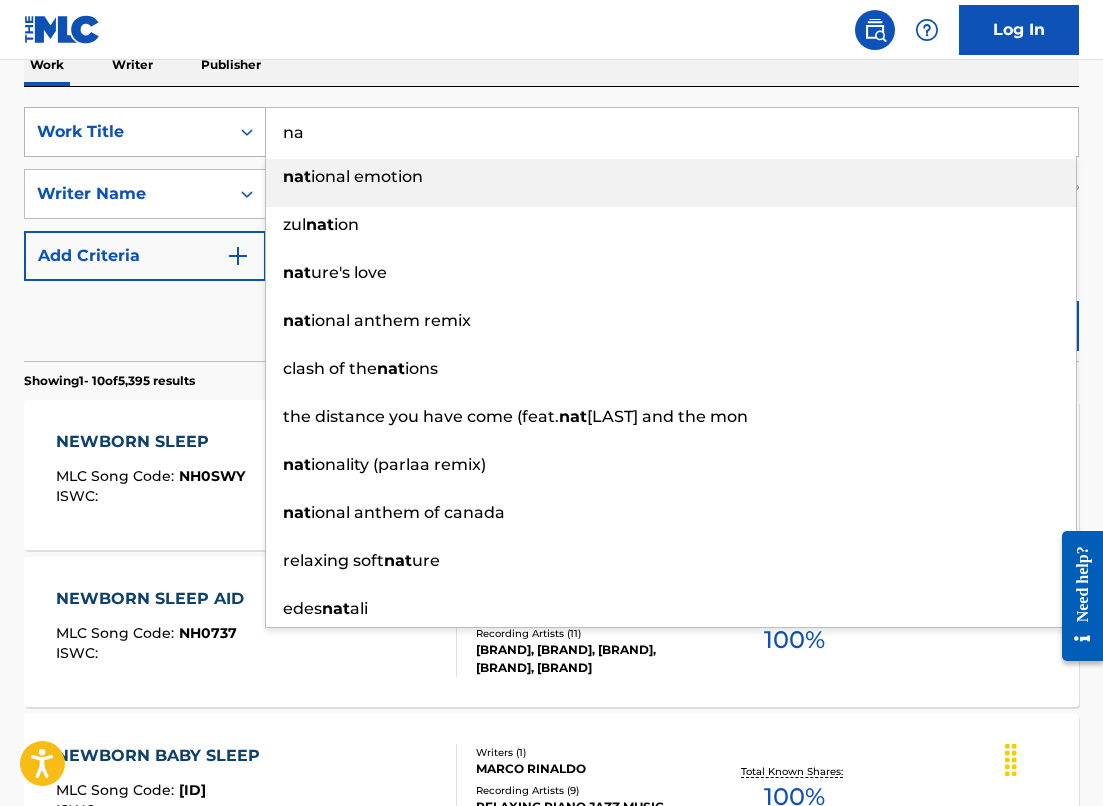 type on "n" 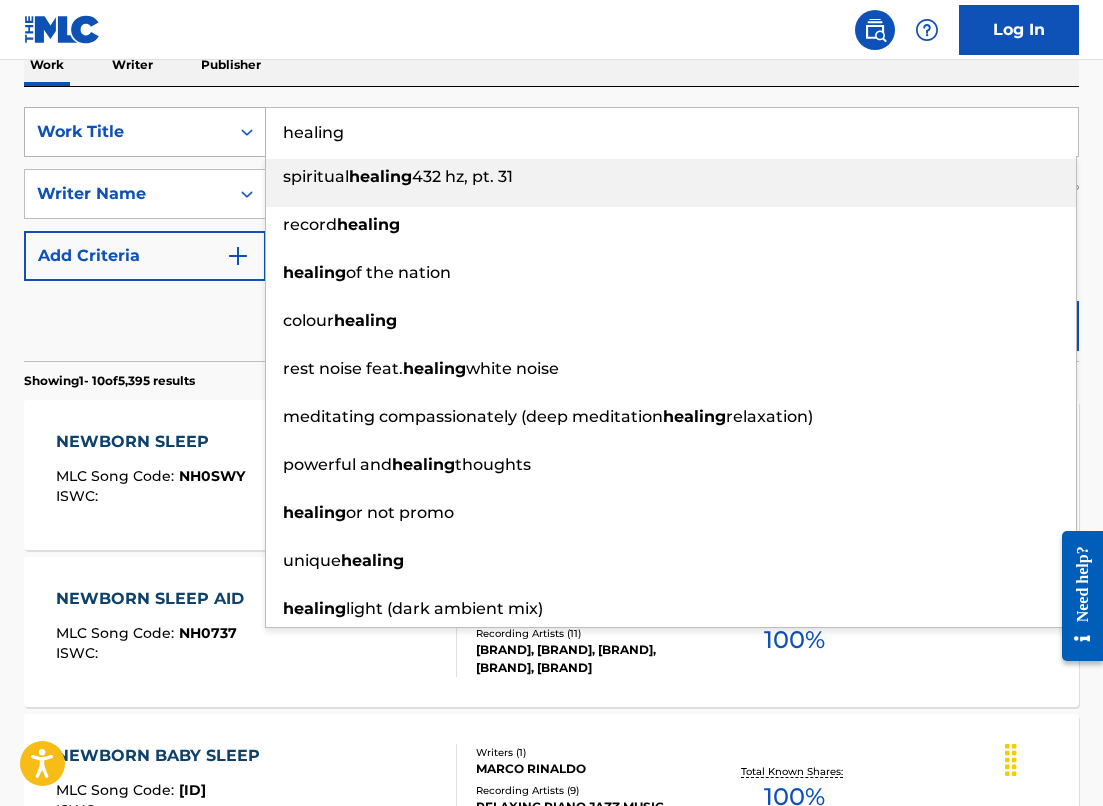 type on "healing" 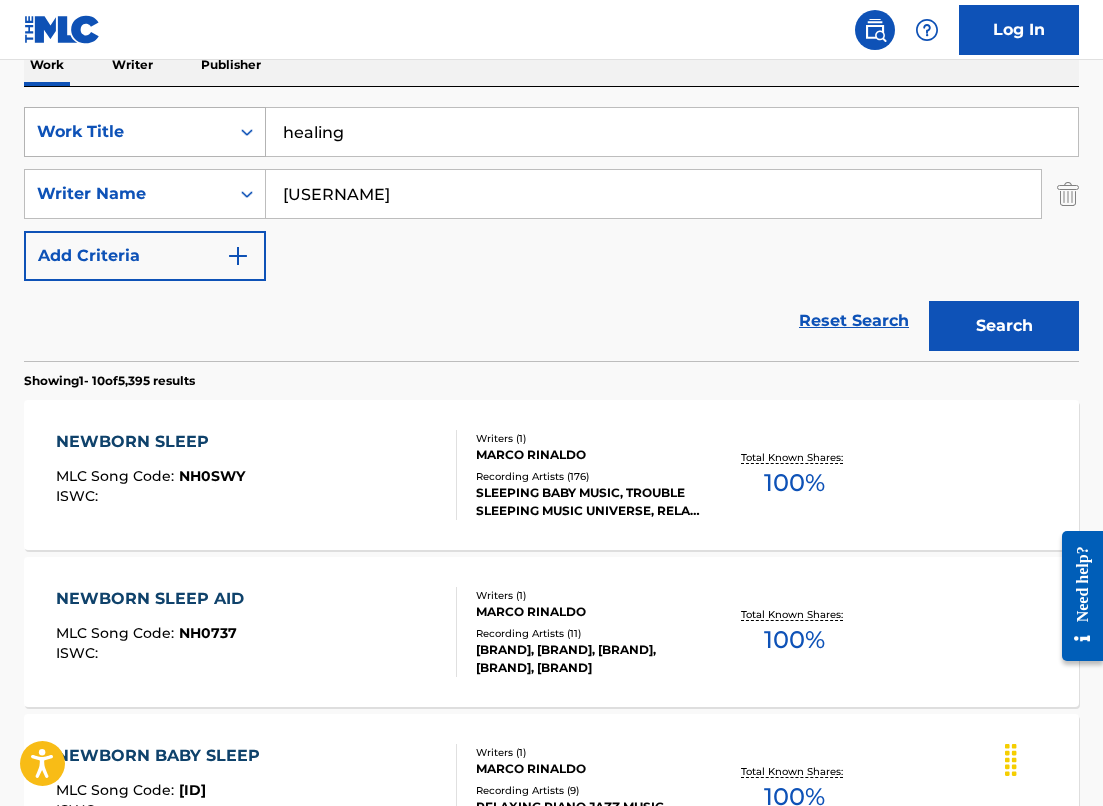 click on "Search" at bounding box center (1004, 326) 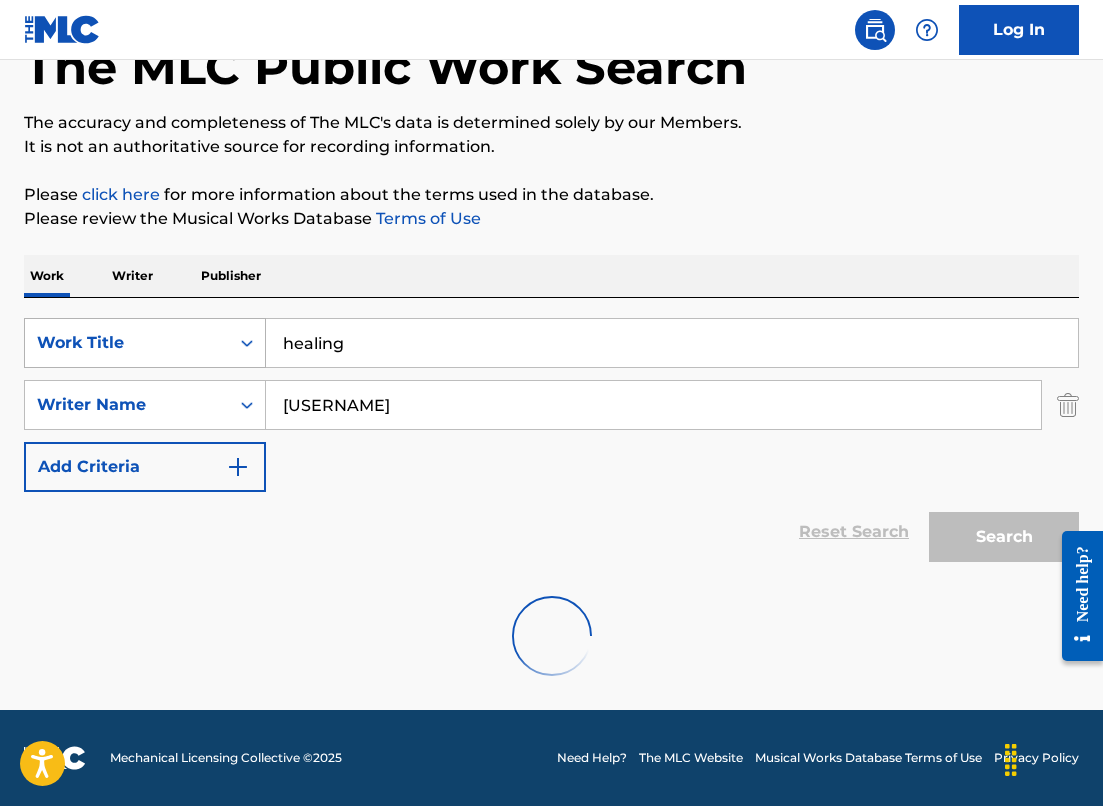 scroll, scrollTop: 62, scrollLeft: 0, axis: vertical 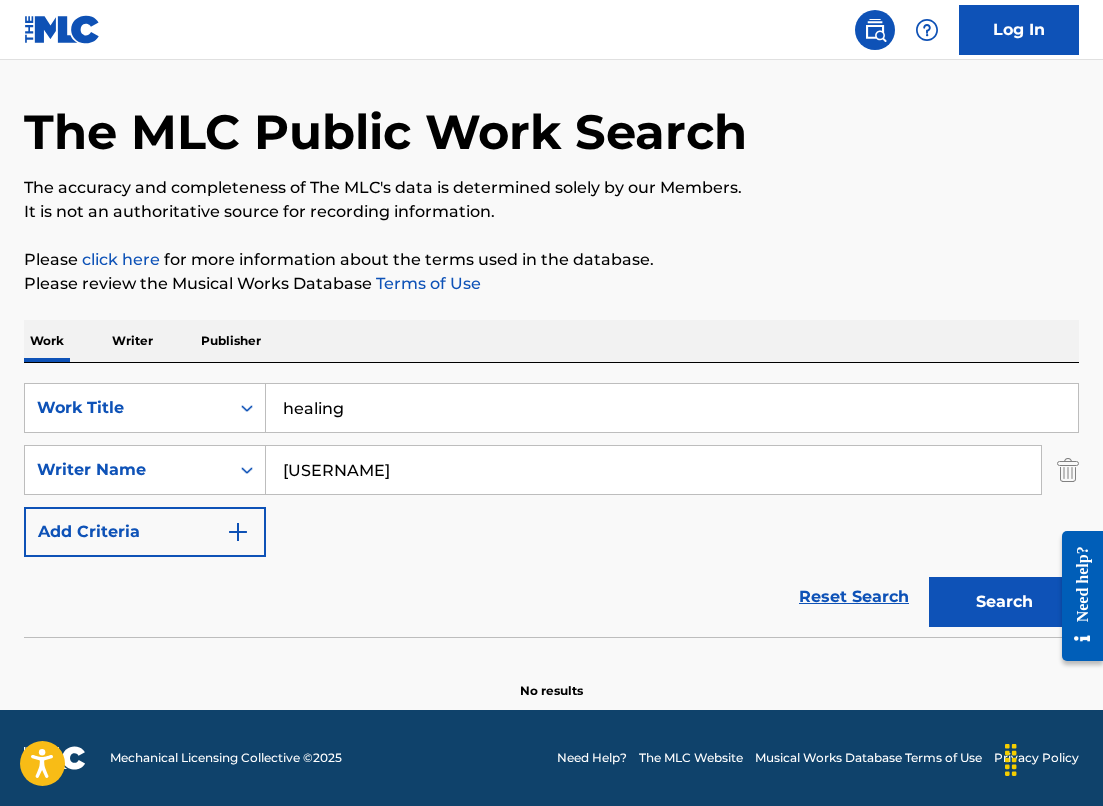 click on "[USERNAME]" at bounding box center (653, 470) 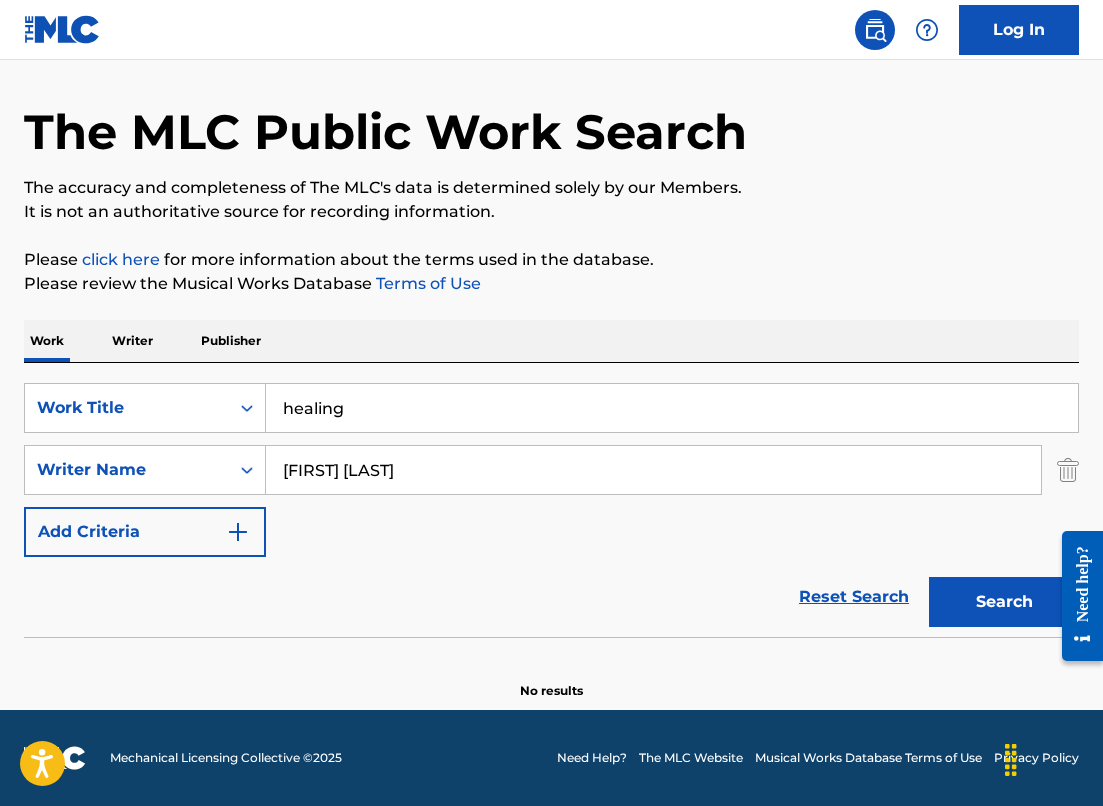 type on "[FIRST] [LAST]" 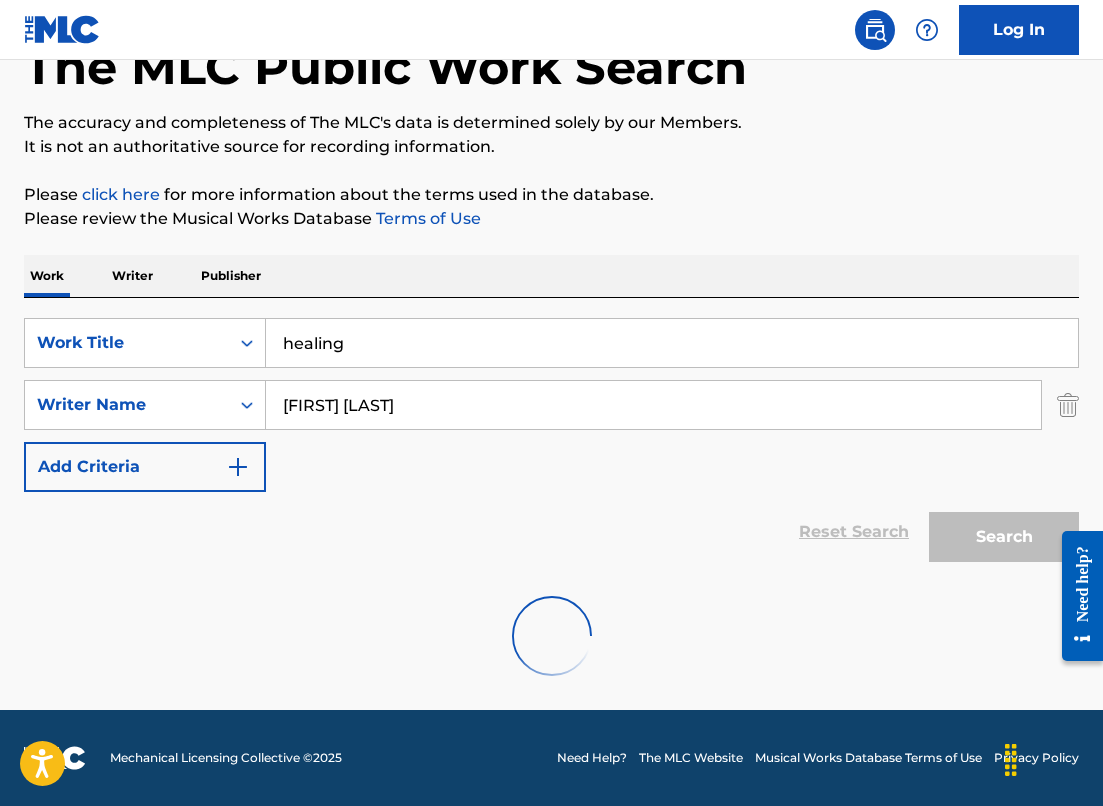 scroll, scrollTop: 62, scrollLeft: 0, axis: vertical 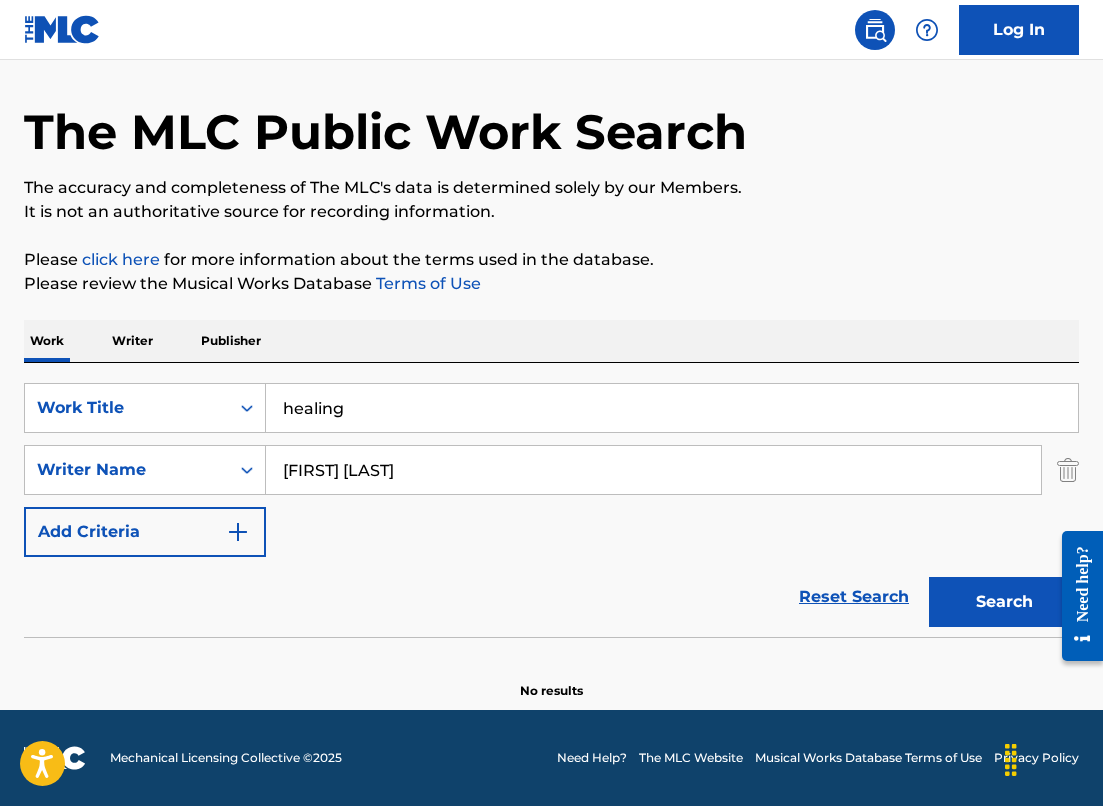 click on "healing" at bounding box center [672, 408] 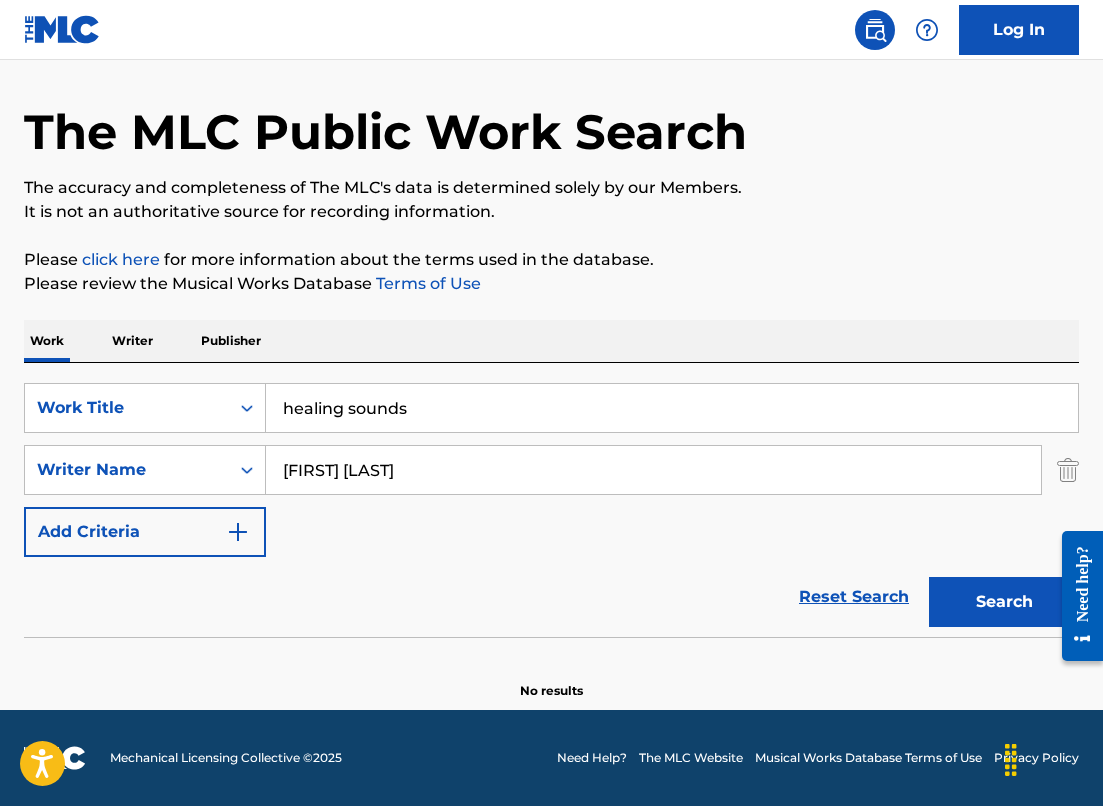 type on "healing sounds" 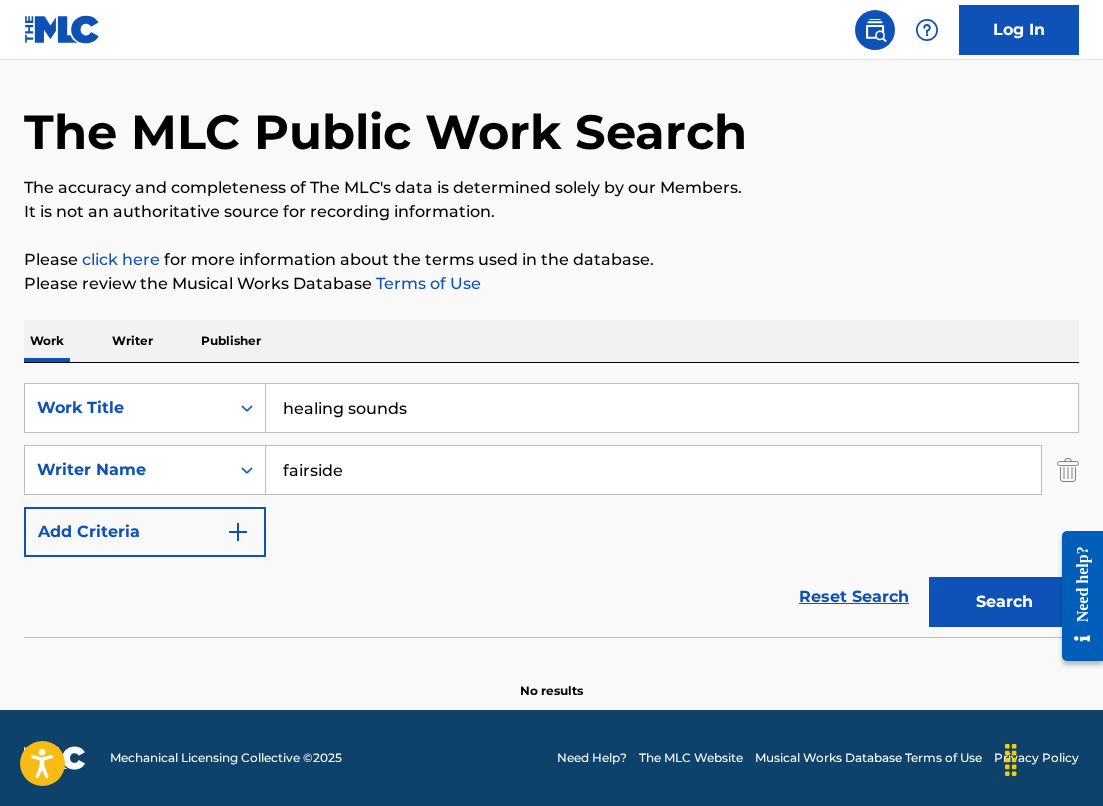 click on "Search" at bounding box center (1004, 602) 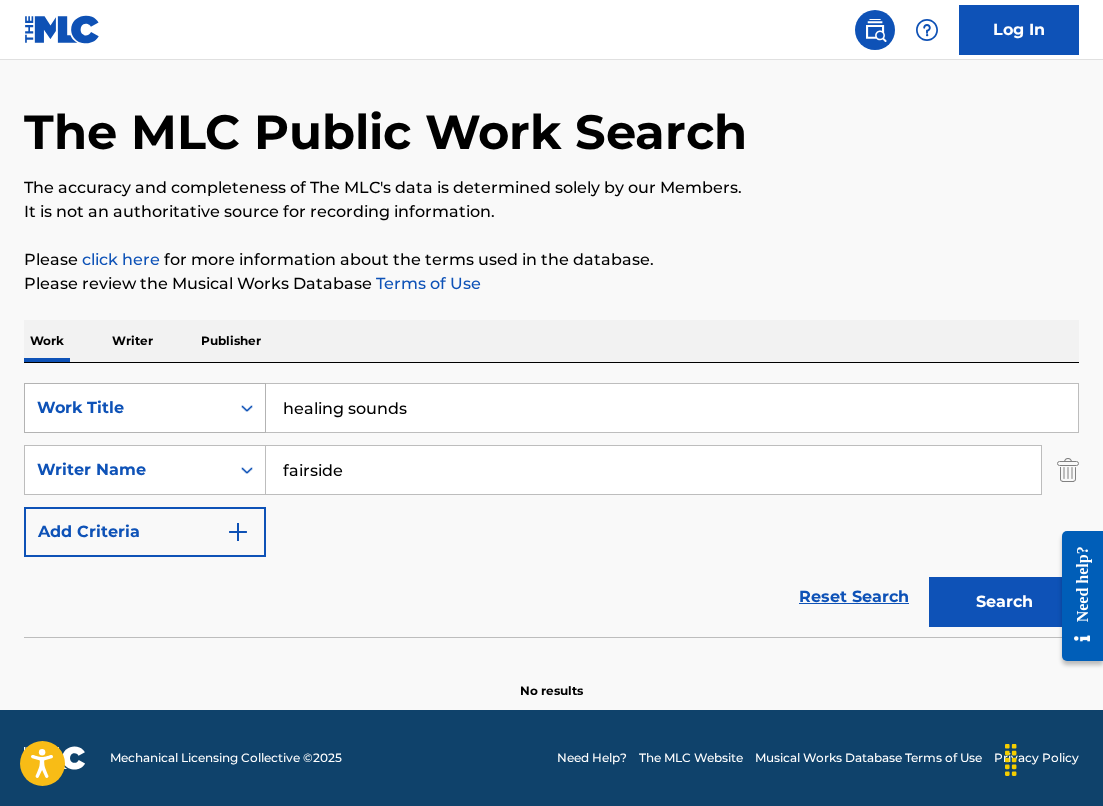 drag, startPoint x: 366, startPoint y: 463, endPoint x: 236, endPoint y: 415, distance: 138.57849 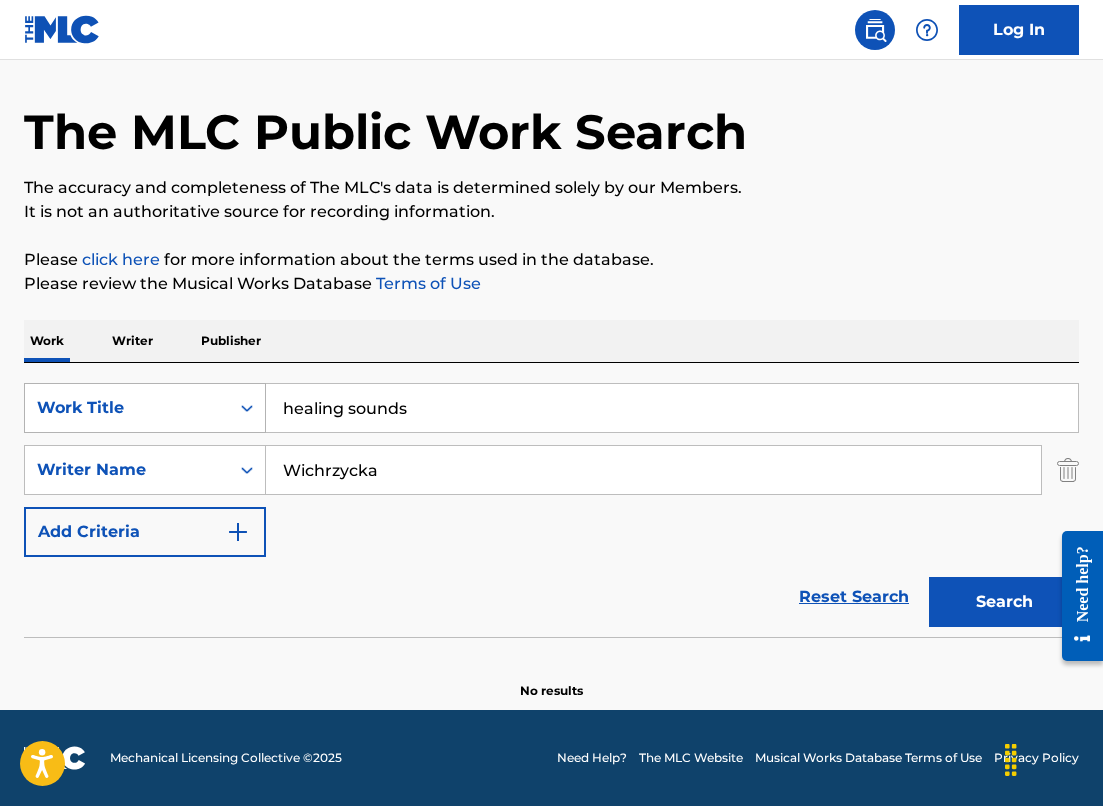 click on "Search" at bounding box center [1004, 602] 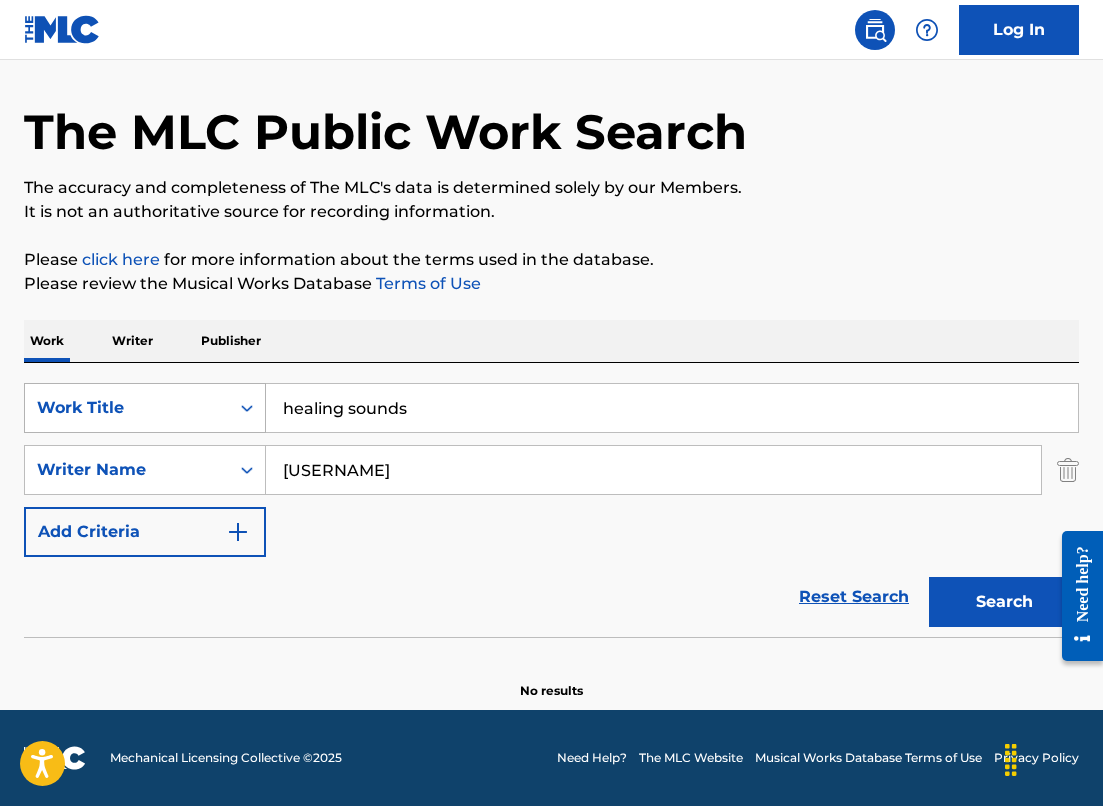 type on "[USERNAME]" 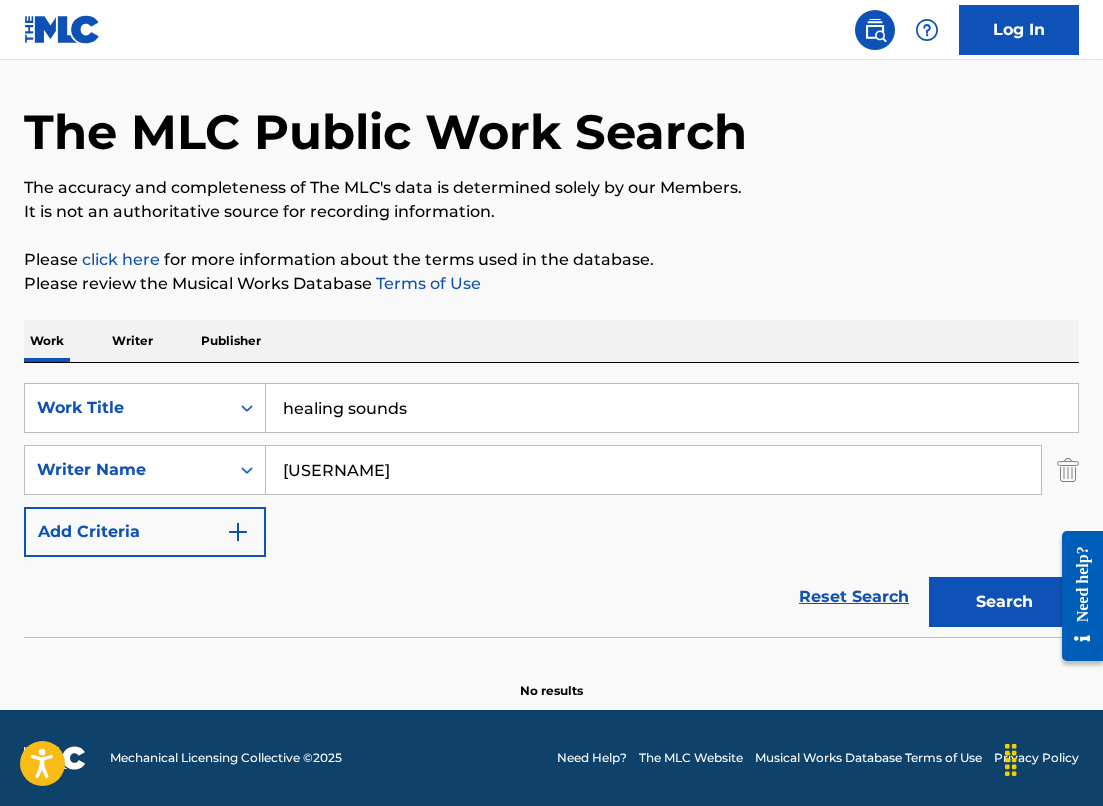 drag, startPoint x: 416, startPoint y: 421, endPoint x: 126, endPoint y: 365, distance: 295.35742 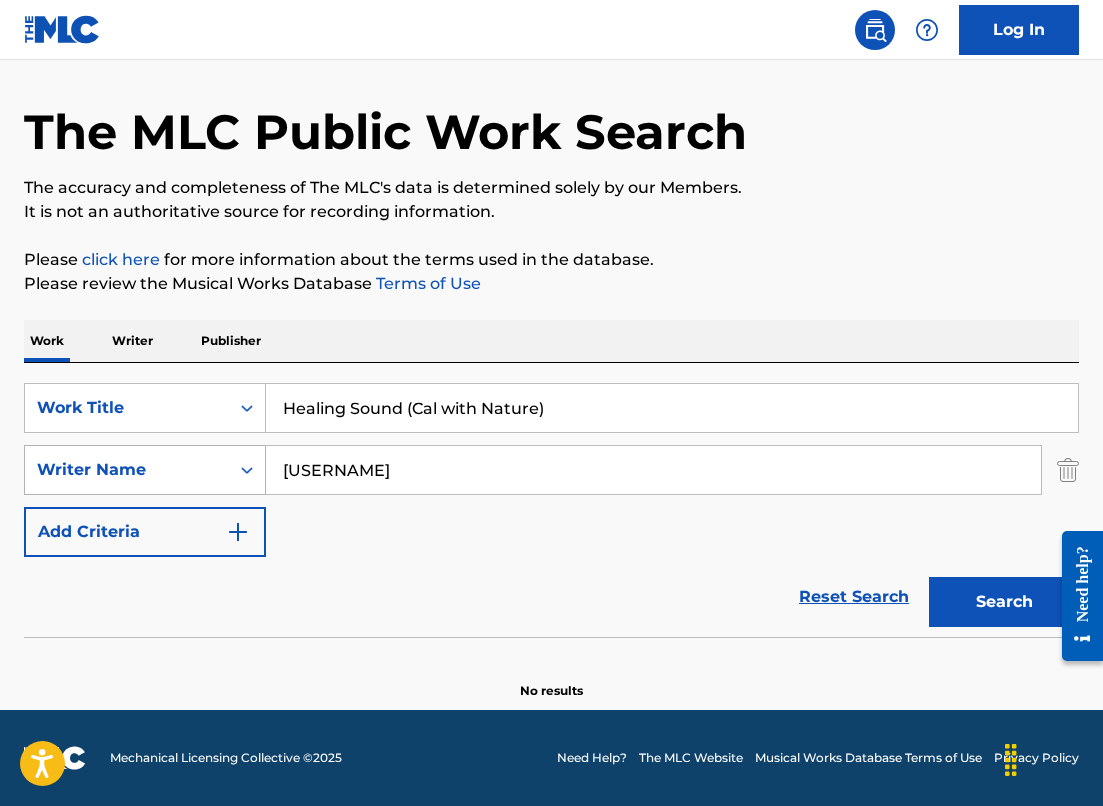 type on "Healing Sound (Cal with Nature)" 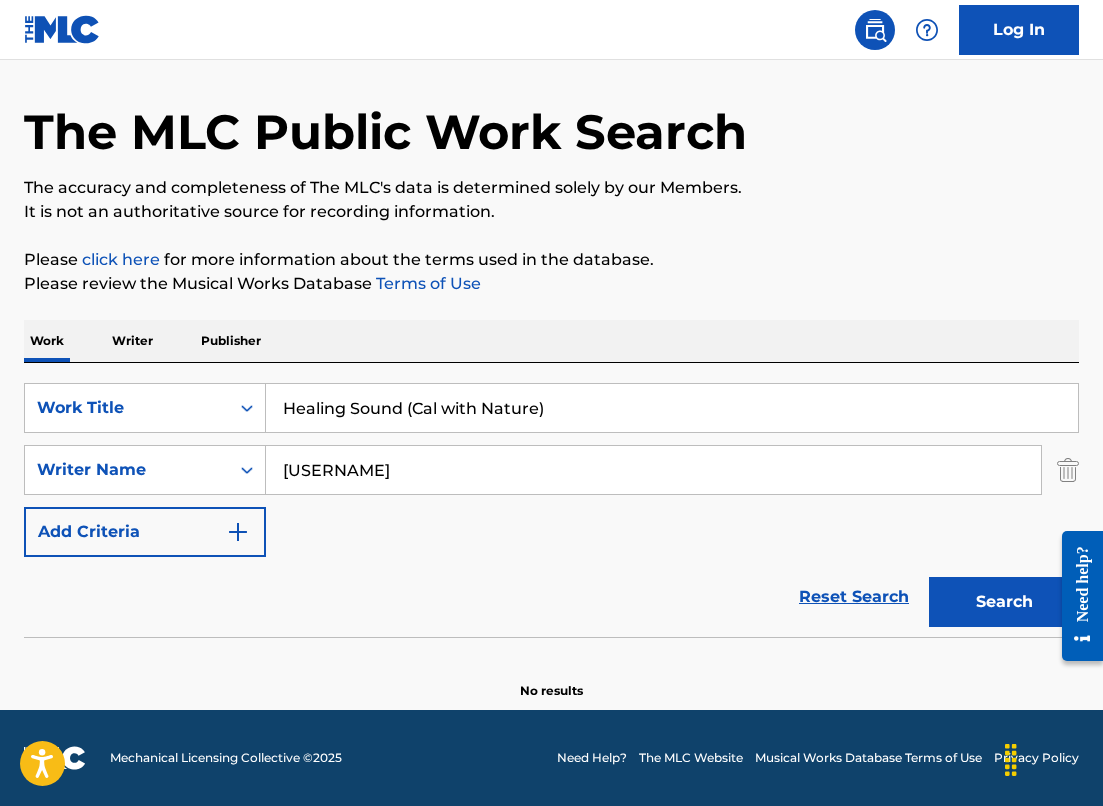 drag, startPoint x: 261, startPoint y: 461, endPoint x: 84, endPoint y: 365, distance: 201.3579 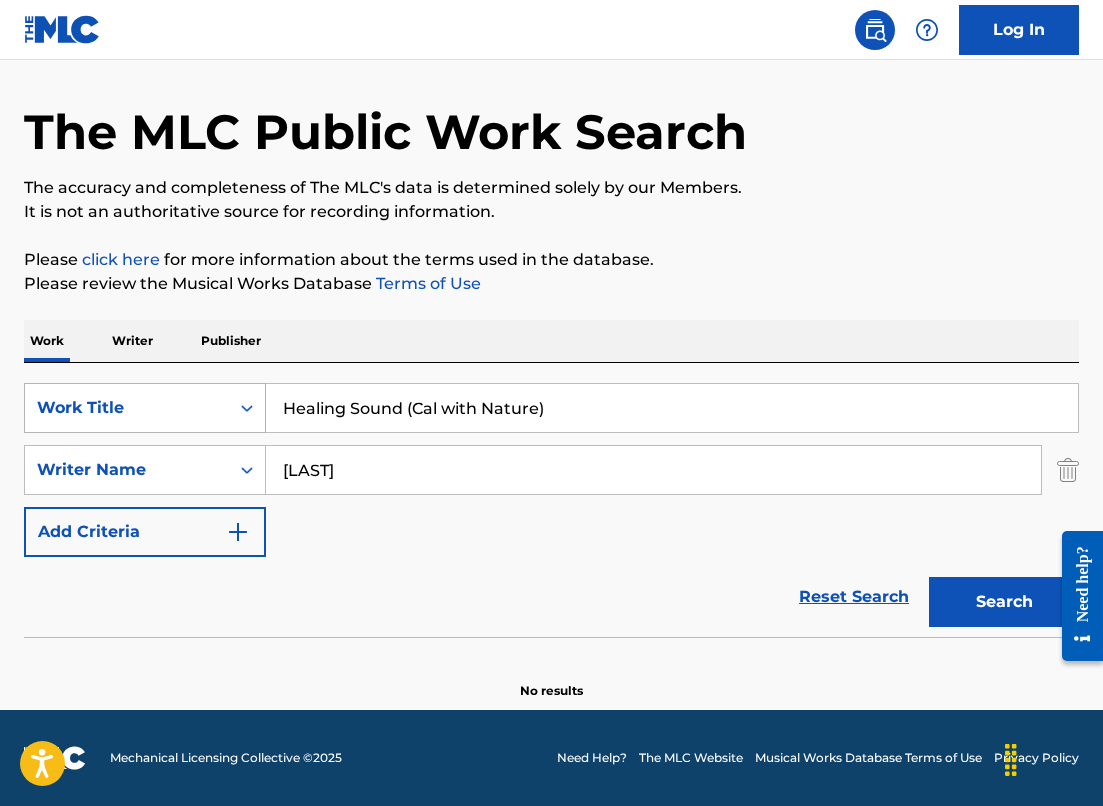 drag, startPoint x: 397, startPoint y: 467, endPoint x: 108, endPoint y: 410, distance: 294.56747 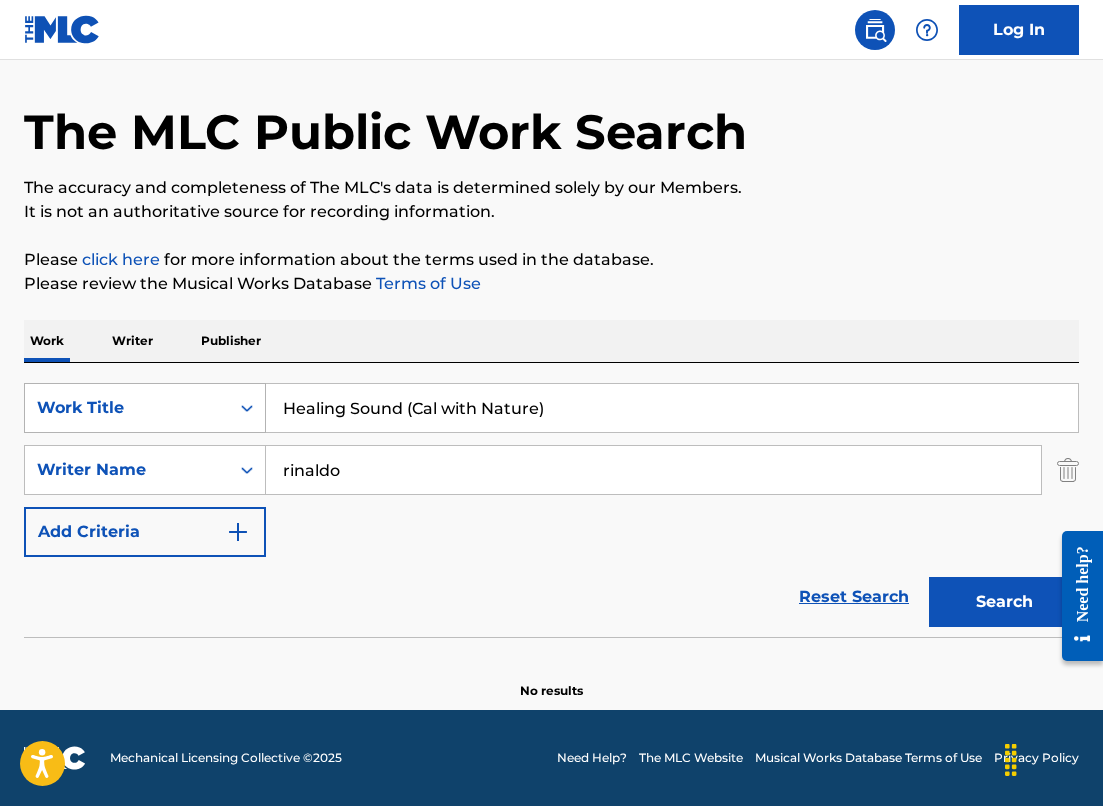 type on "rinaldo" 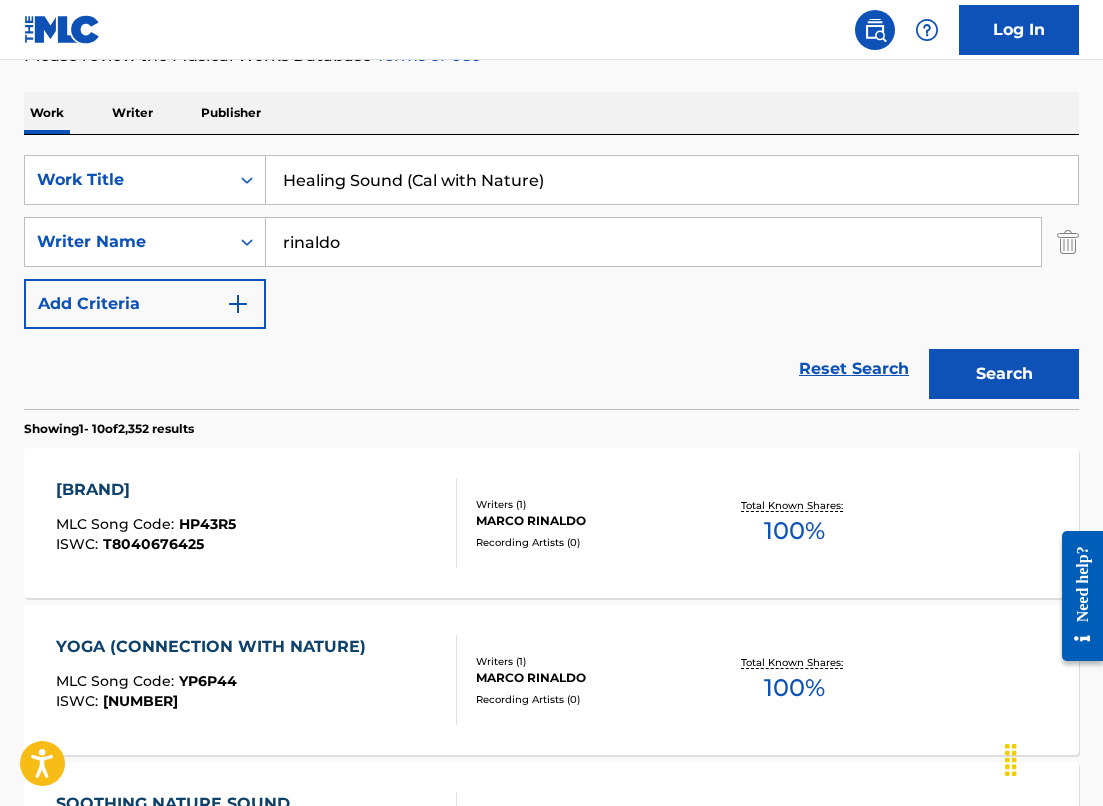scroll, scrollTop: 298, scrollLeft: 0, axis: vertical 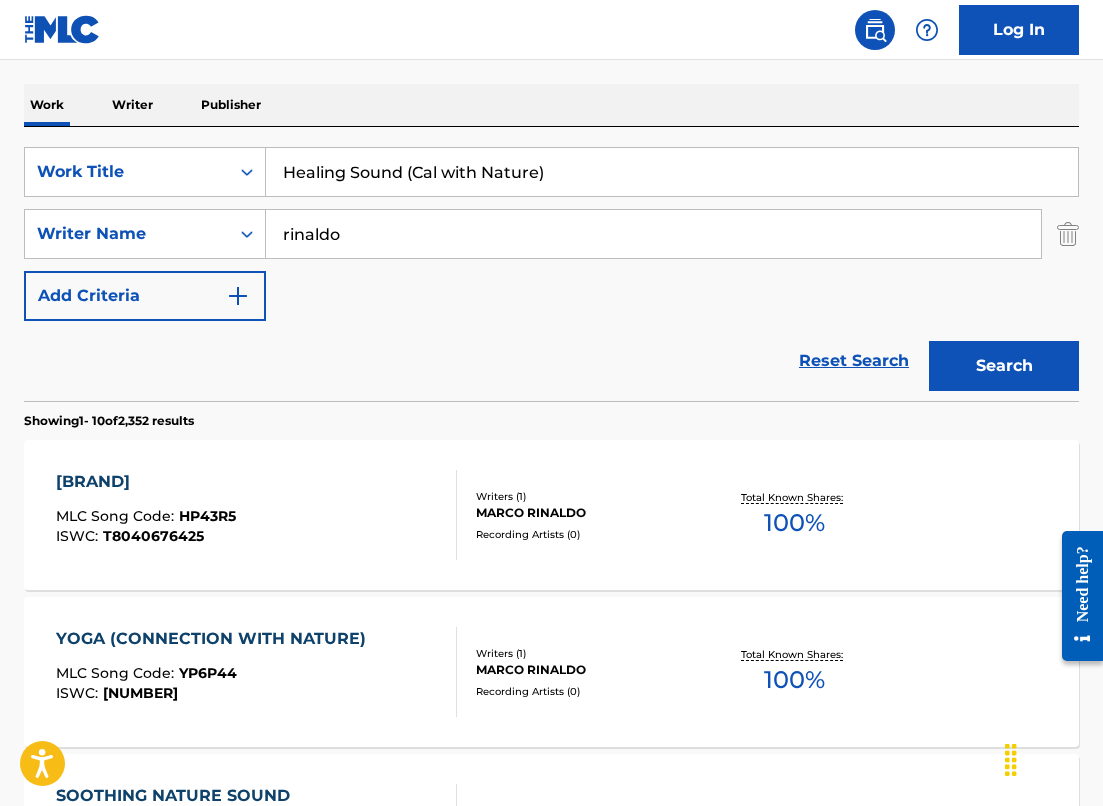 drag, startPoint x: 541, startPoint y: 179, endPoint x: 401, endPoint y: 176, distance: 140.03214 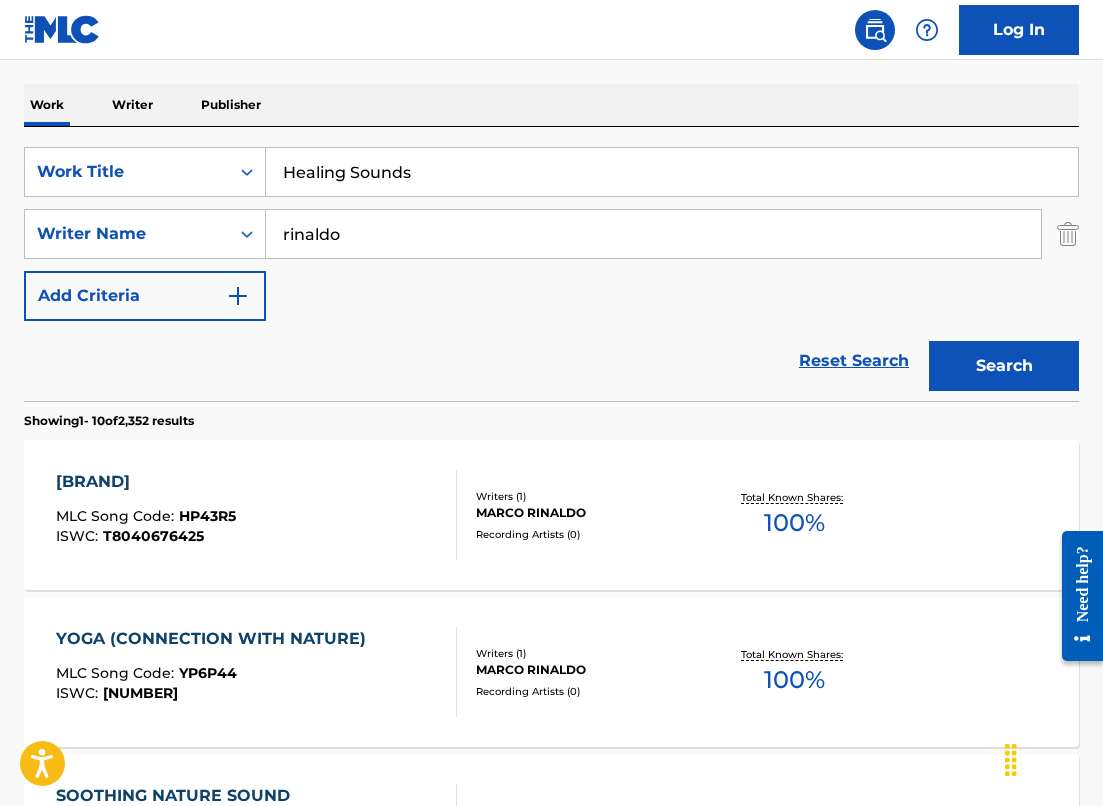 type on "Healing Sounds" 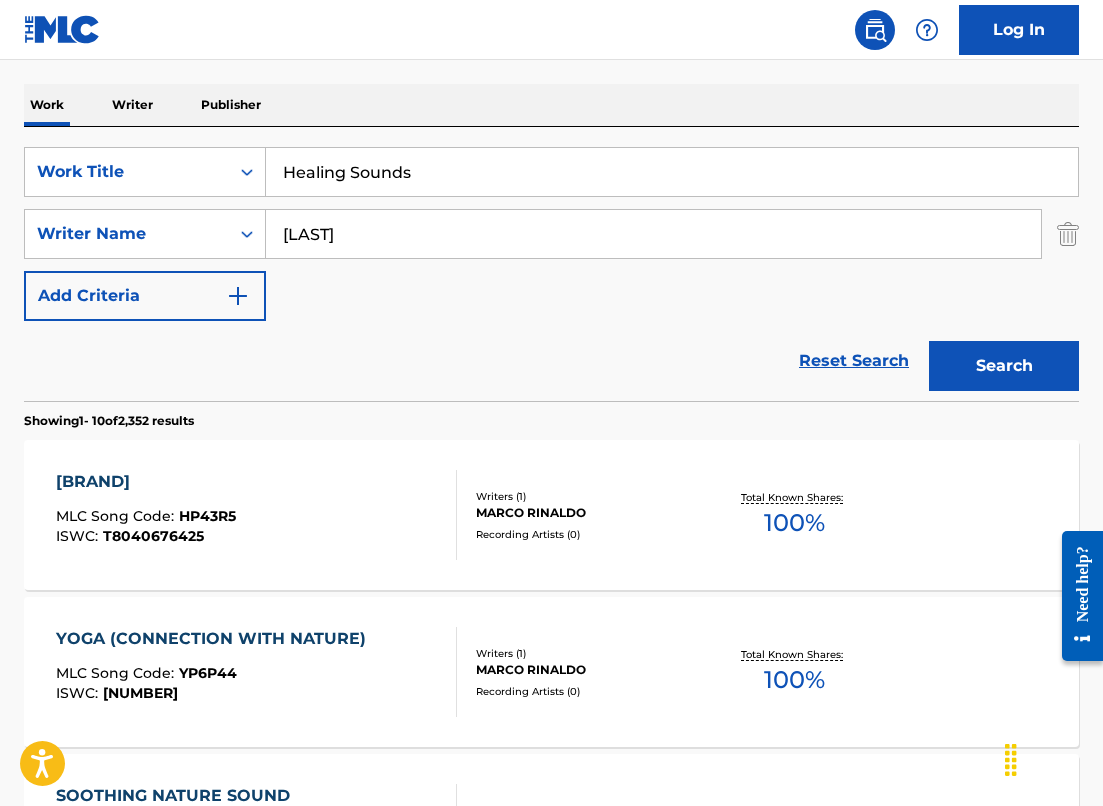 click on "Search" at bounding box center (1004, 366) 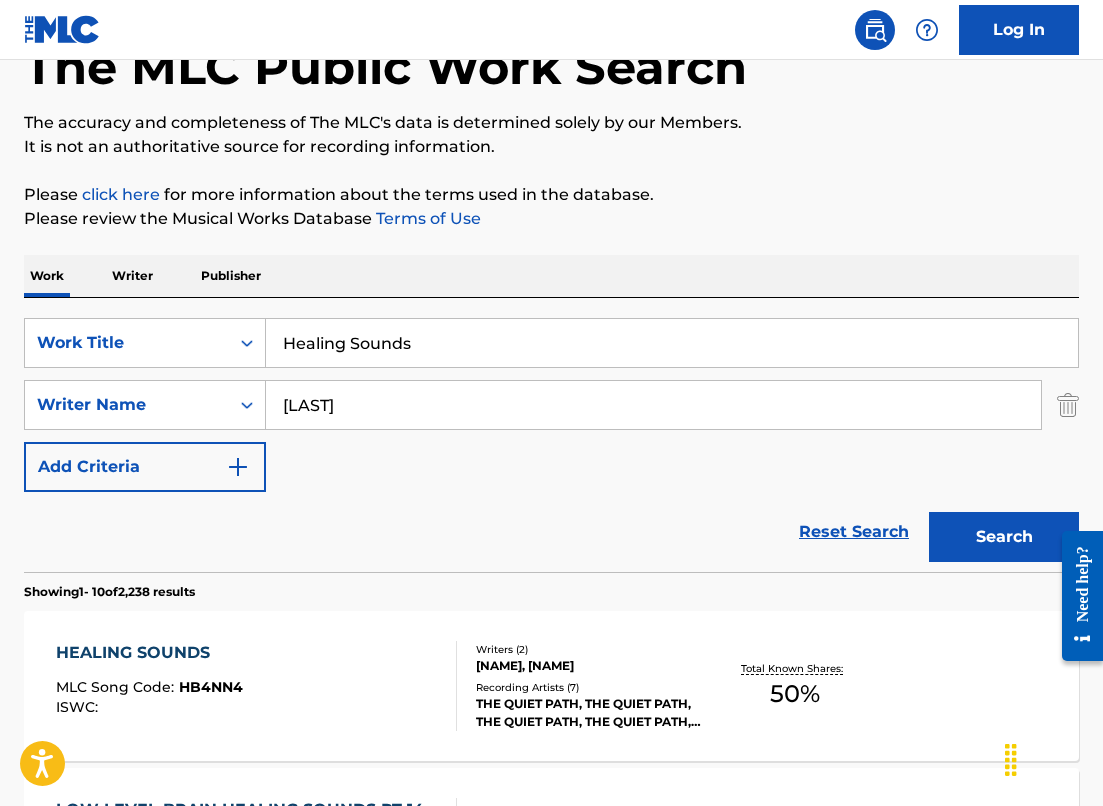 scroll, scrollTop: 298, scrollLeft: 0, axis: vertical 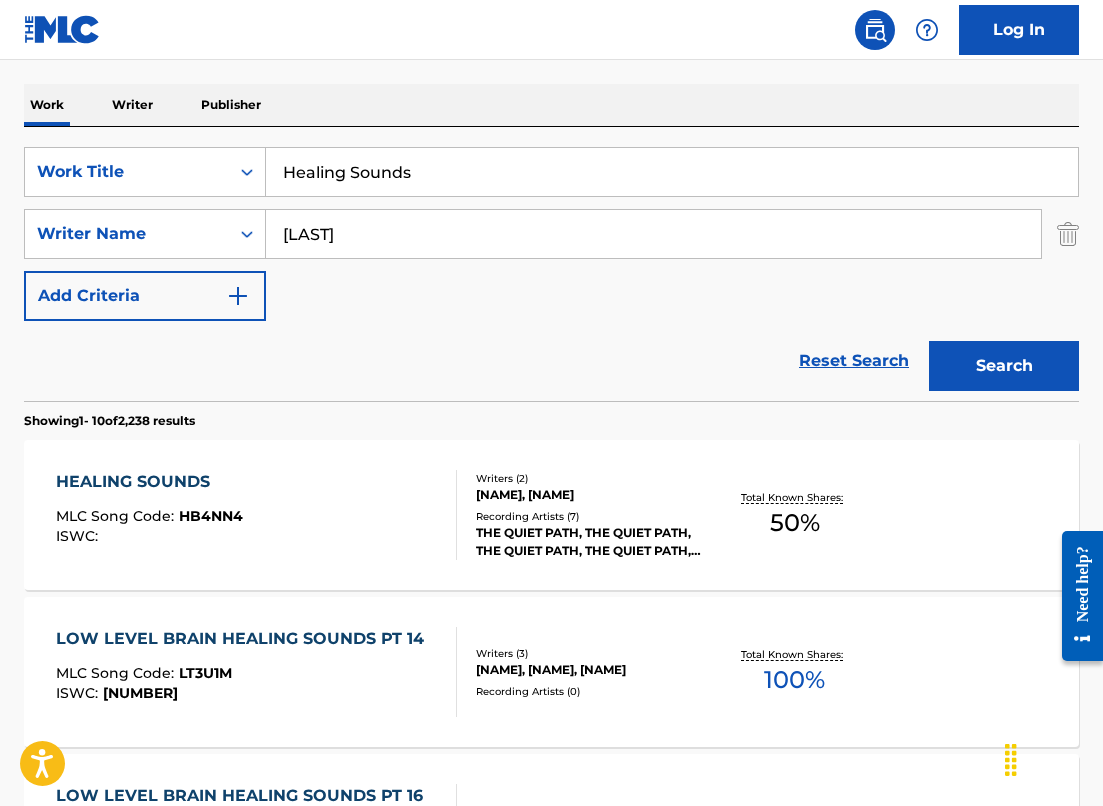 drag, startPoint x: 358, startPoint y: 226, endPoint x: 245, endPoint y: 198, distance: 116.41735 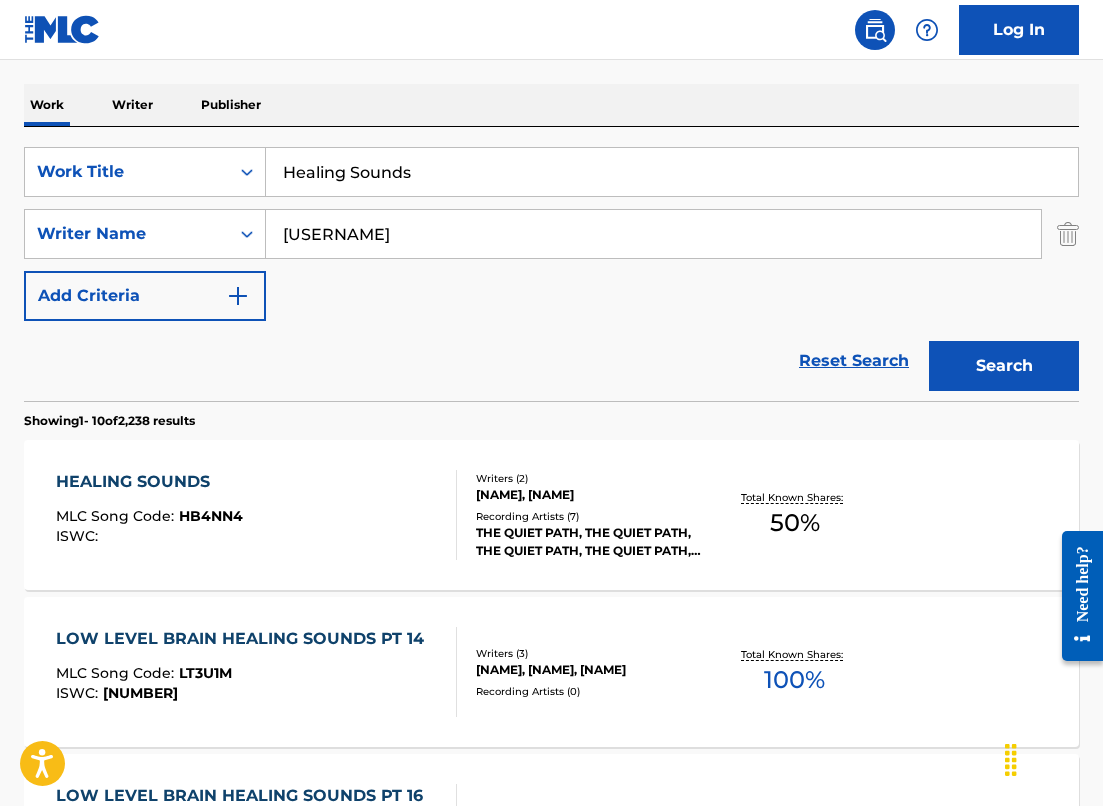 click on "Search" at bounding box center [1004, 366] 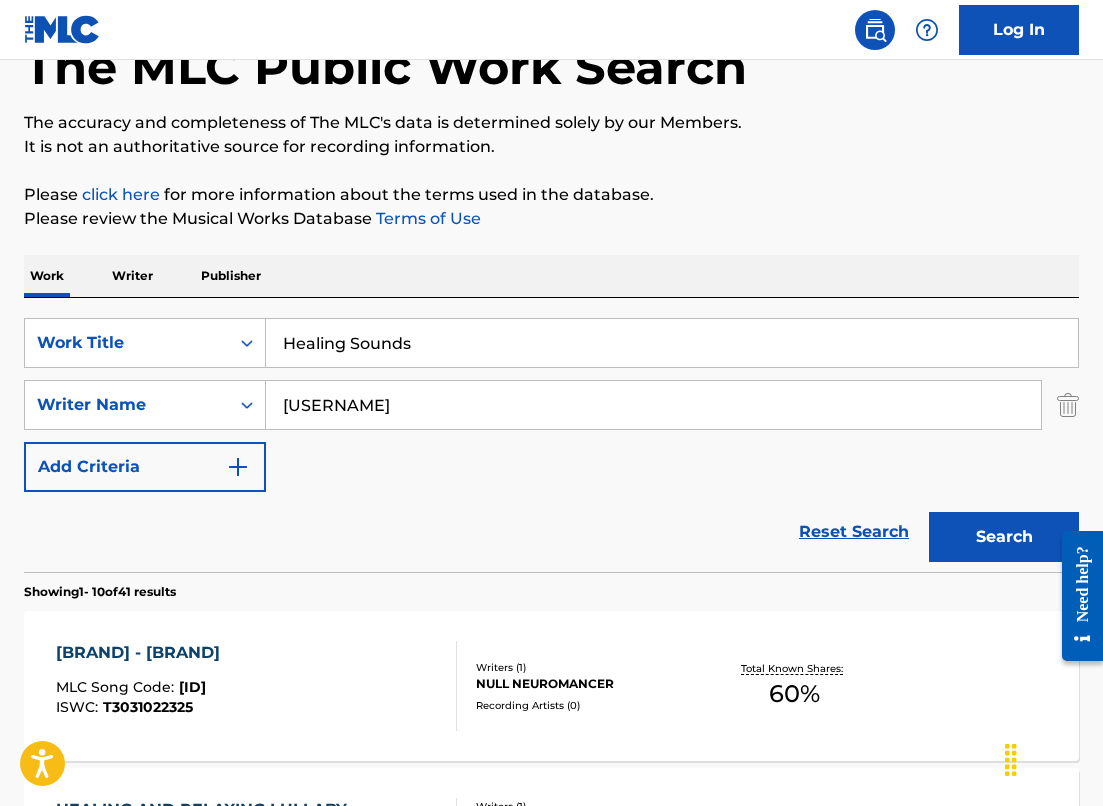 scroll, scrollTop: 298, scrollLeft: 0, axis: vertical 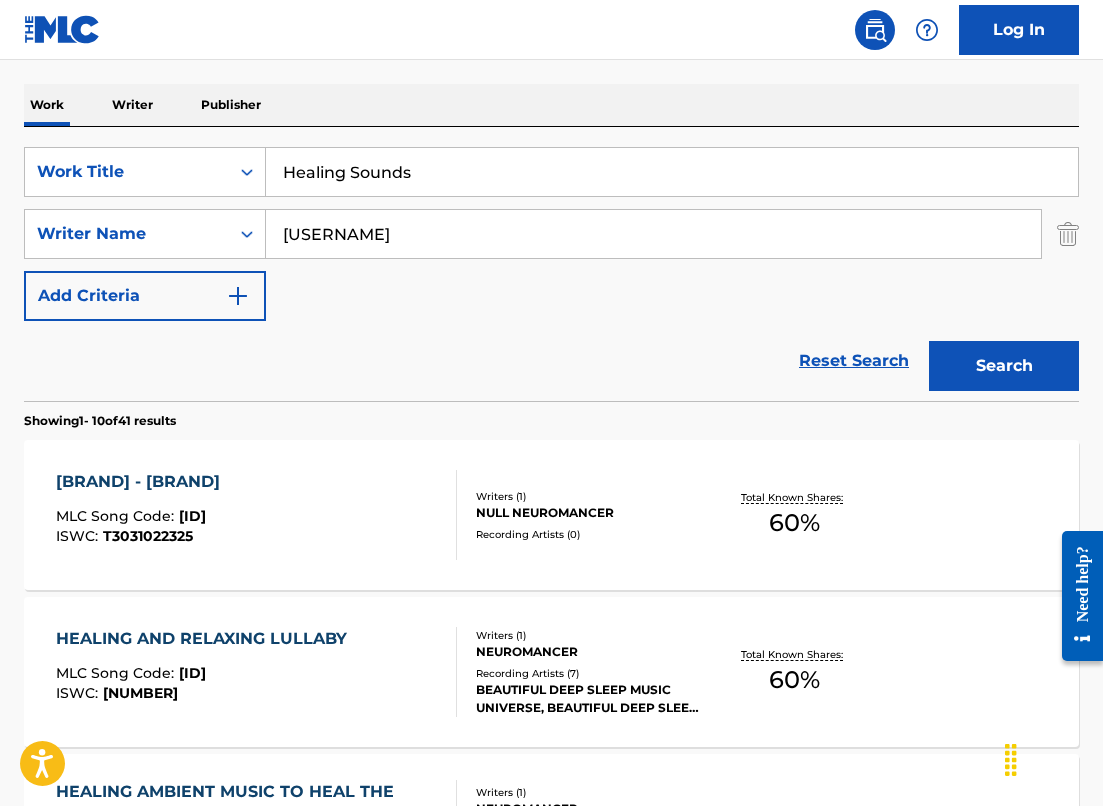 drag, startPoint x: 410, startPoint y: 247, endPoint x: 121, endPoint y: 99, distance: 324.69217 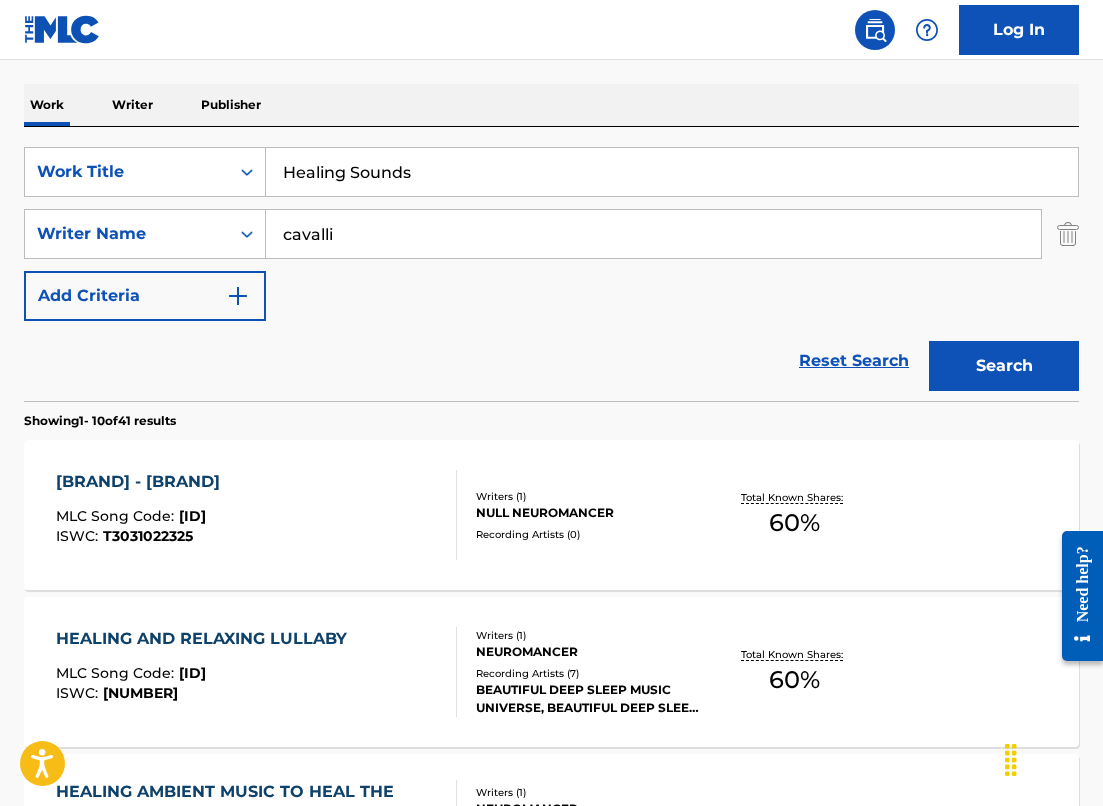 type on "cavalli" 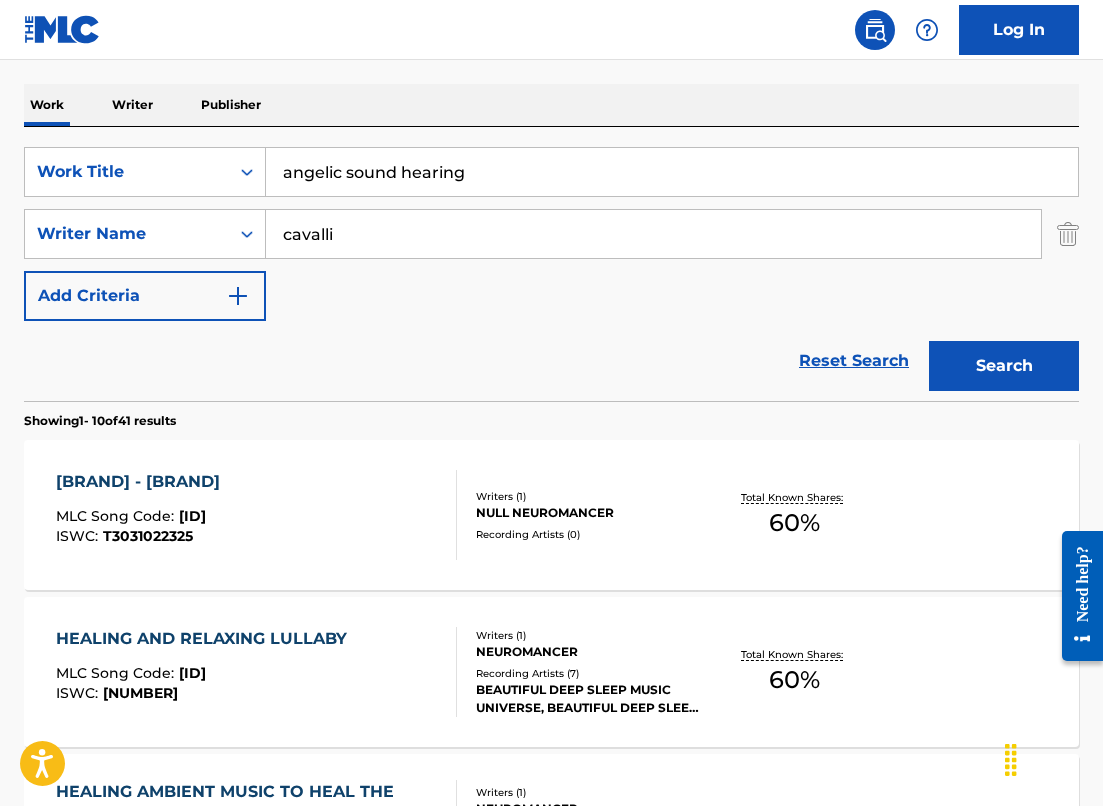 type on "angelic sound hearing" 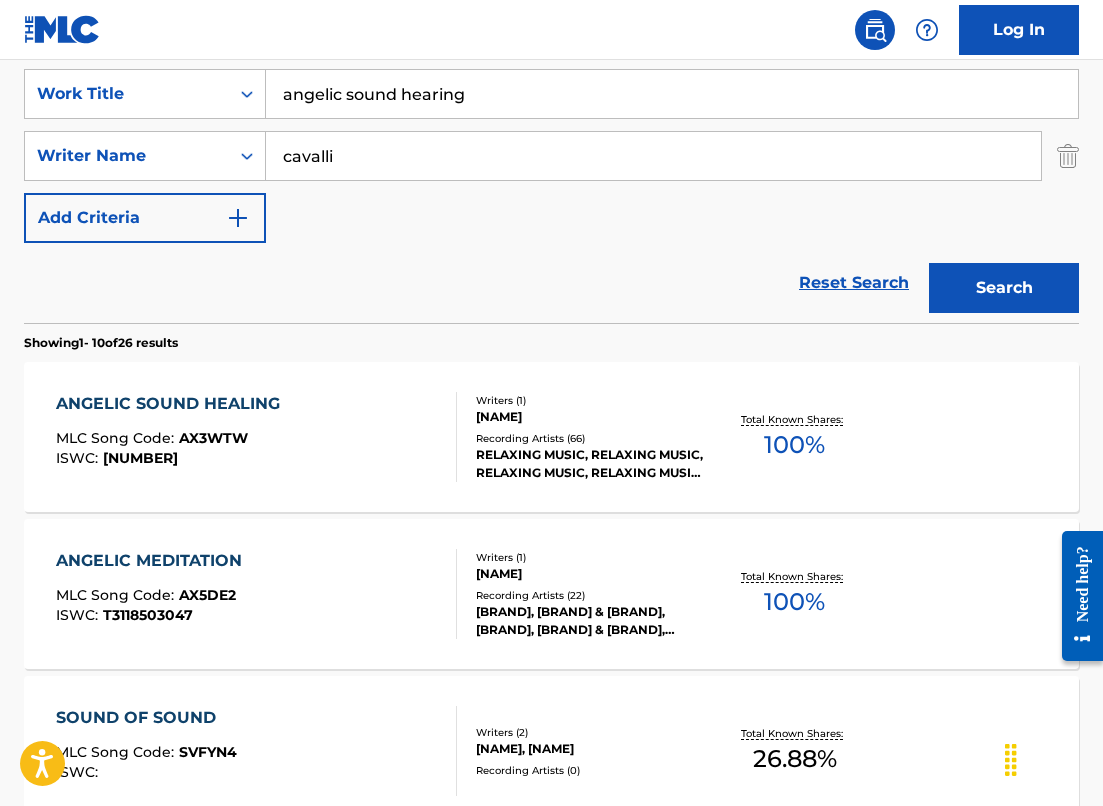 scroll, scrollTop: 378, scrollLeft: 0, axis: vertical 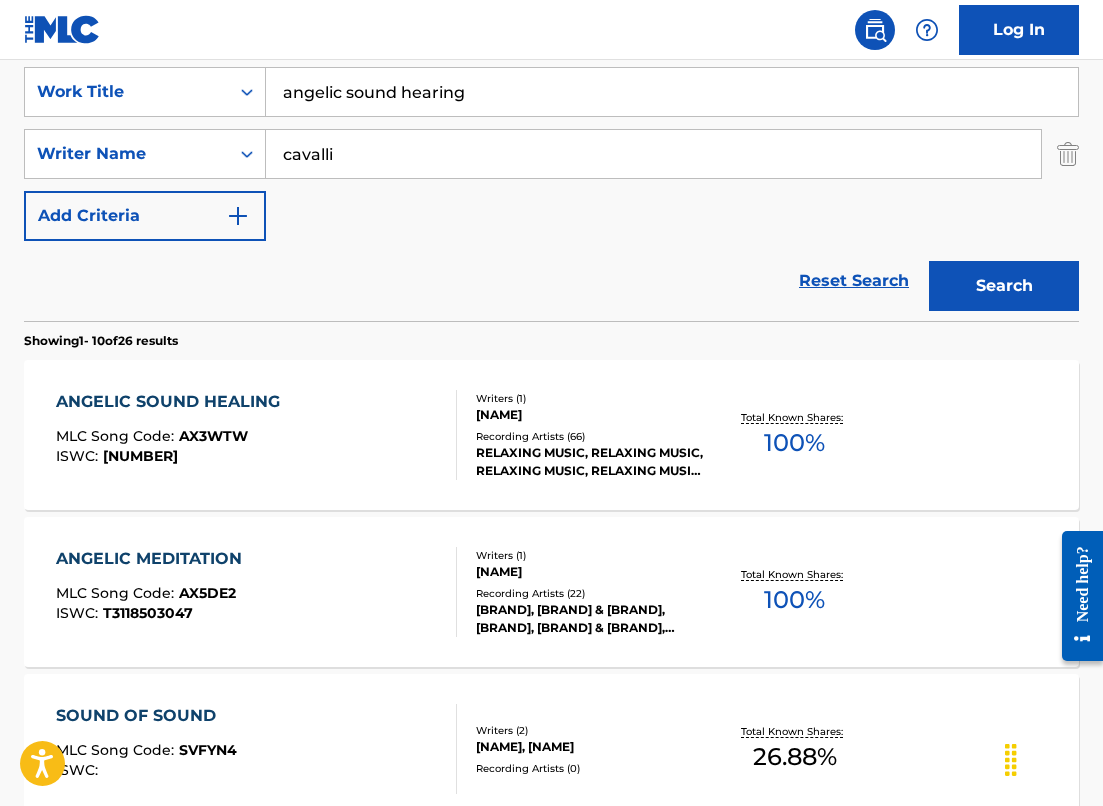 click on "[BRAND] Song Code : [ID] ISWC : [ID]" at bounding box center [256, 435] 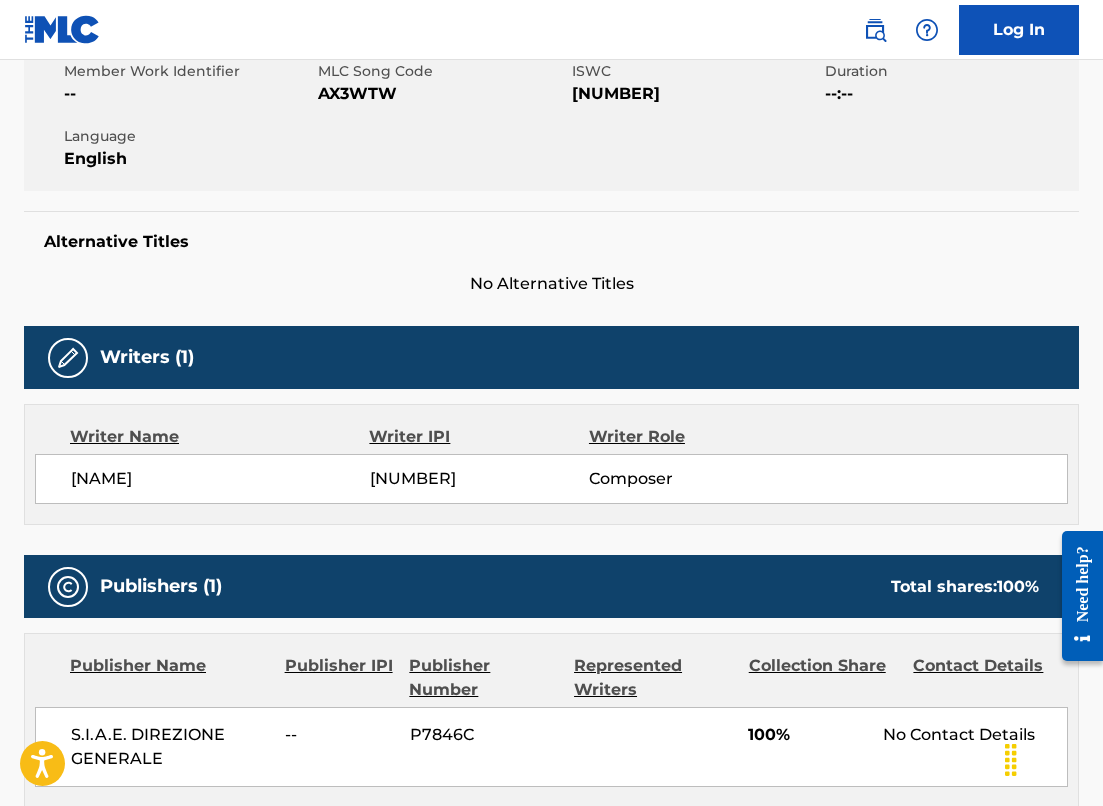 scroll, scrollTop: 0, scrollLeft: 0, axis: both 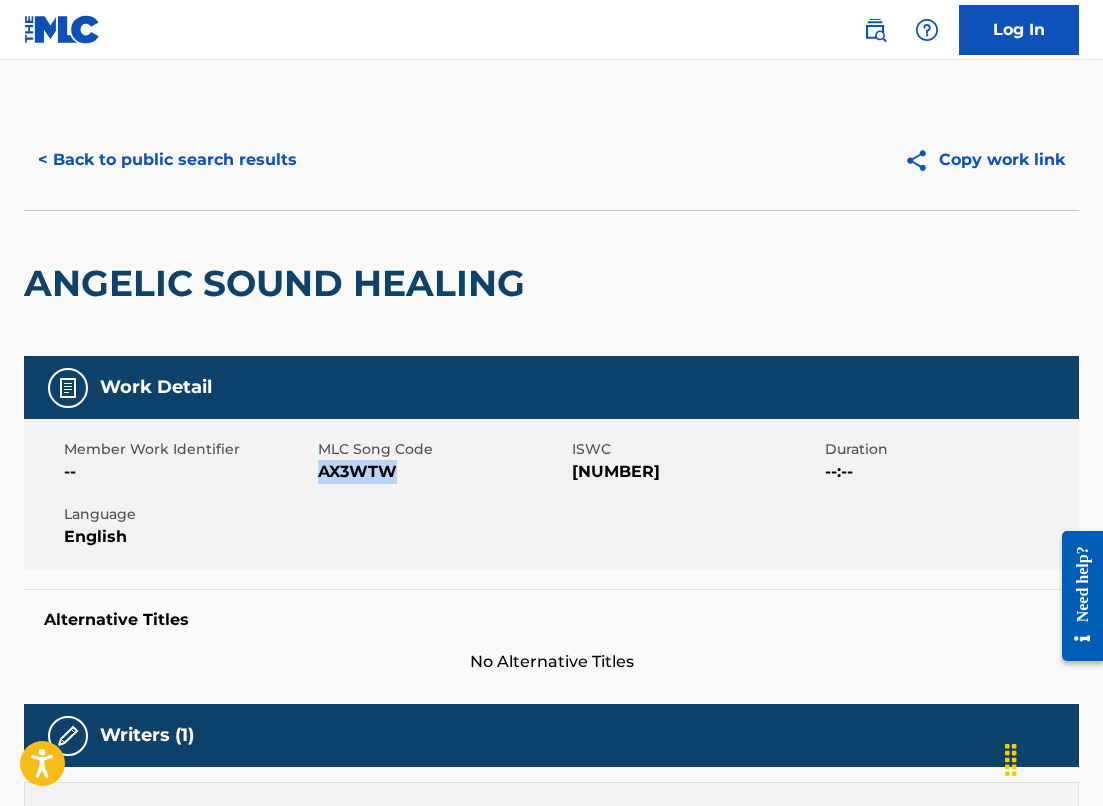 drag, startPoint x: 397, startPoint y: 477, endPoint x: 320, endPoint y: 477, distance: 77 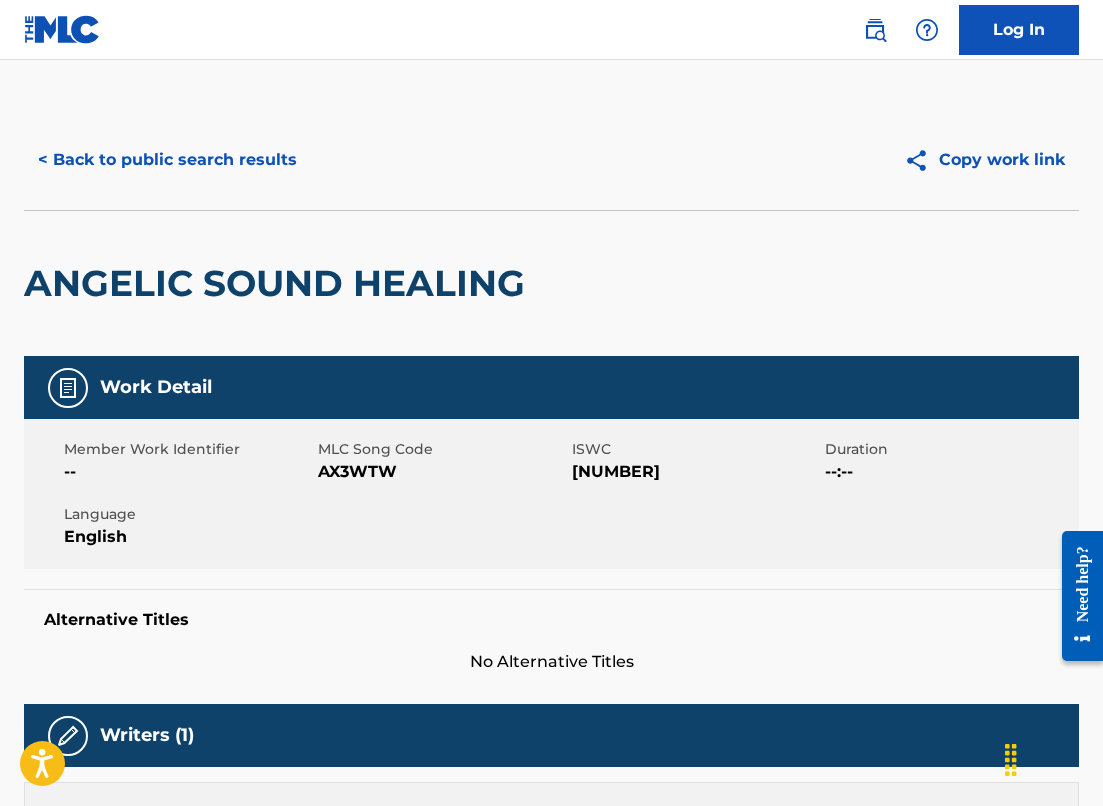 click on "< Back to public search results Copy work link" at bounding box center (551, 160) 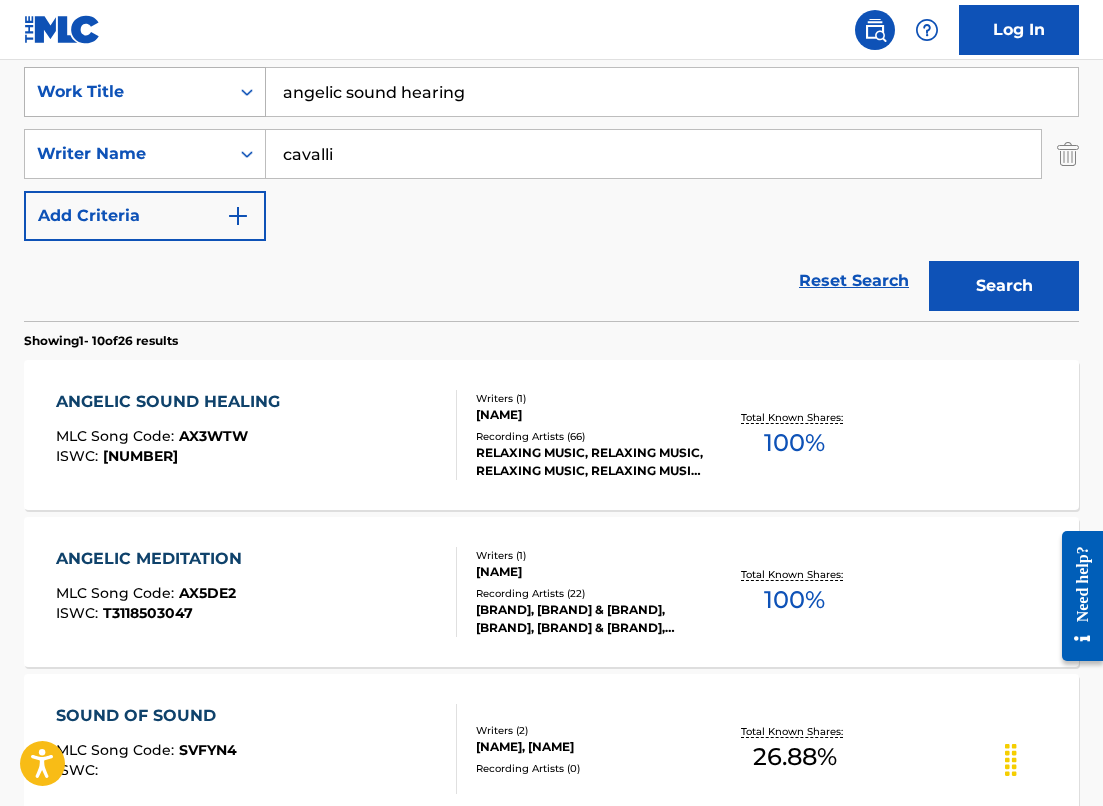drag, startPoint x: 502, startPoint y: 102, endPoint x: 25, endPoint y: 85, distance: 477.30283 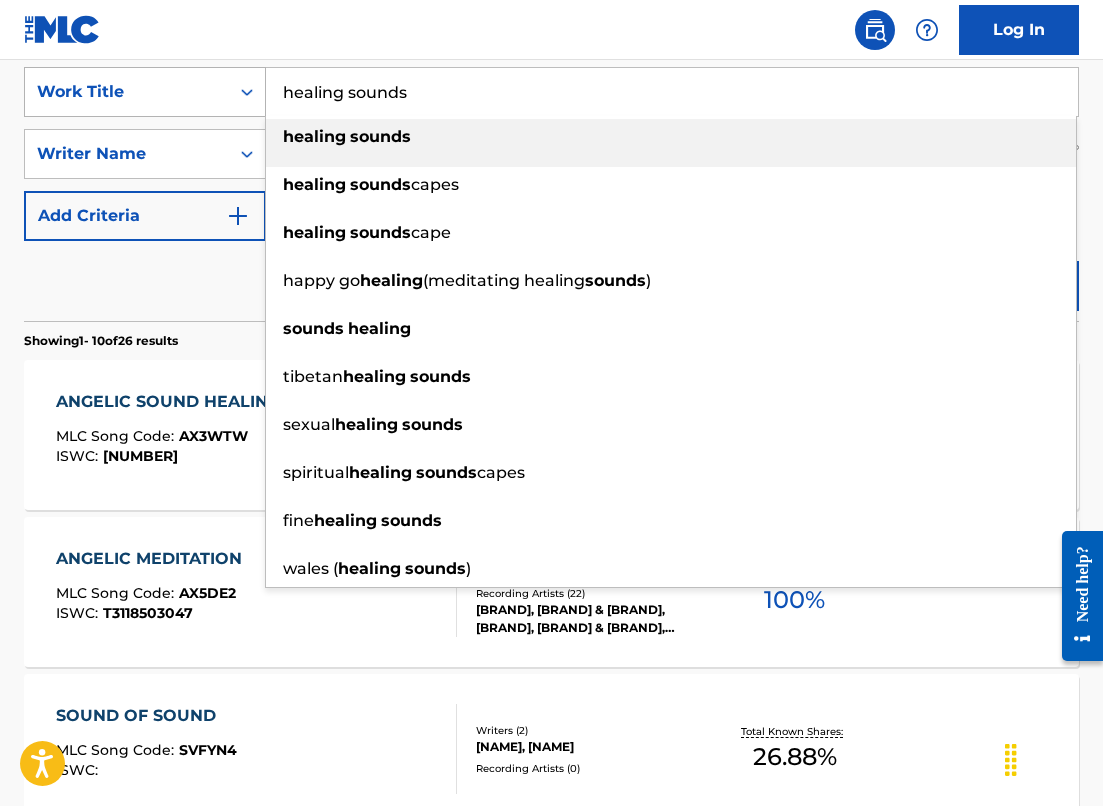 type on "healing sounds" 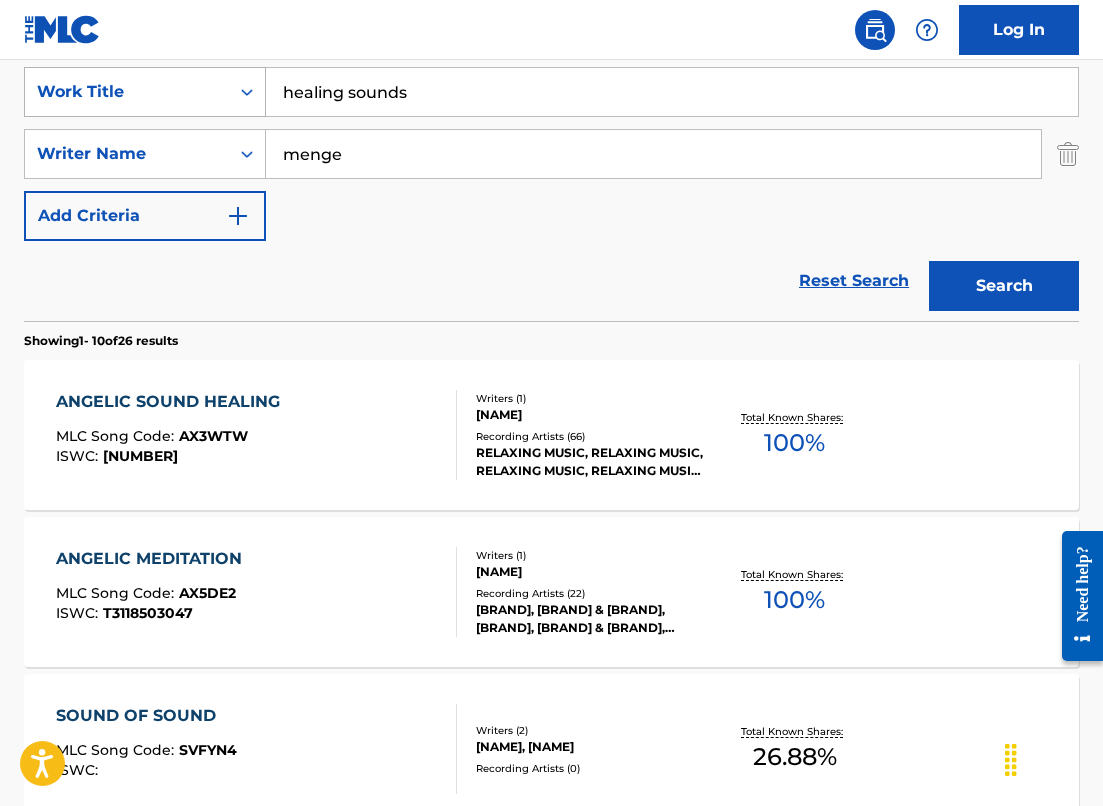 click on "Search" at bounding box center [1004, 286] 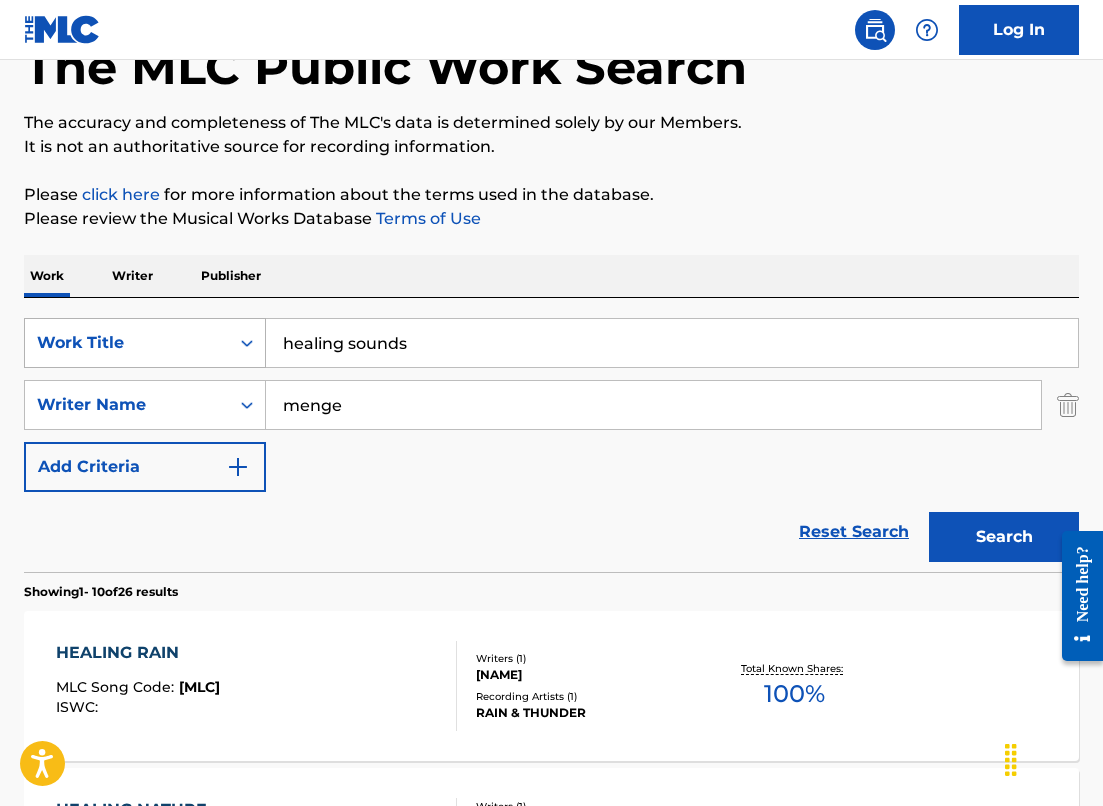 scroll, scrollTop: 378, scrollLeft: 0, axis: vertical 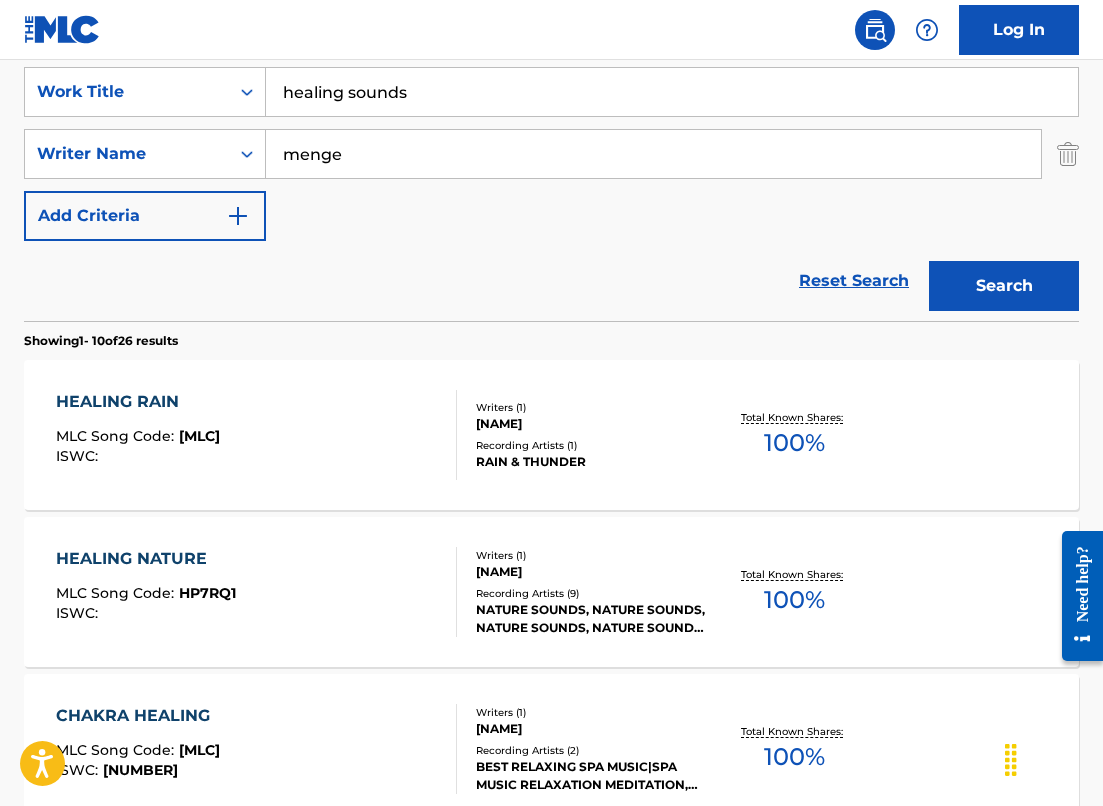 click on "SearchWithCriteria[UUID] Work Title healing sounds SearchWithCriteria[UUID] Writer Name [LAST] Add Criteria" at bounding box center (551, 154) 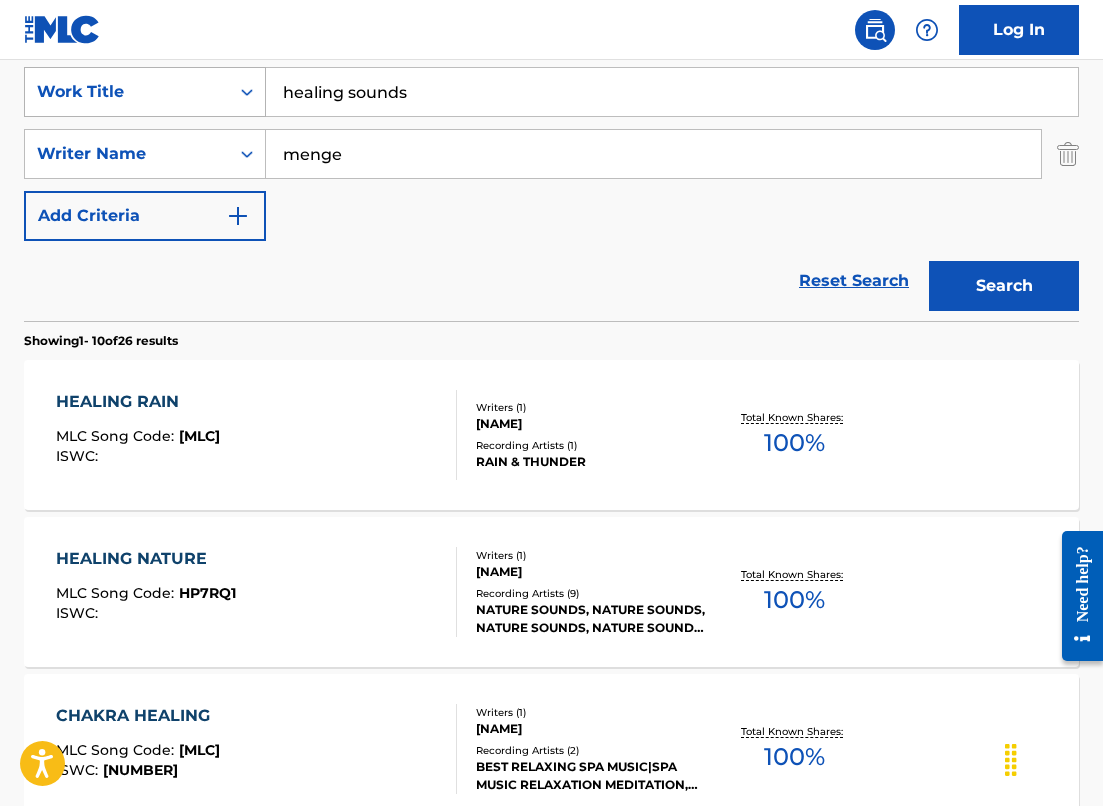 drag, startPoint x: 373, startPoint y: 158, endPoint x: 261, endPoint y: 113, distance: 120.70211 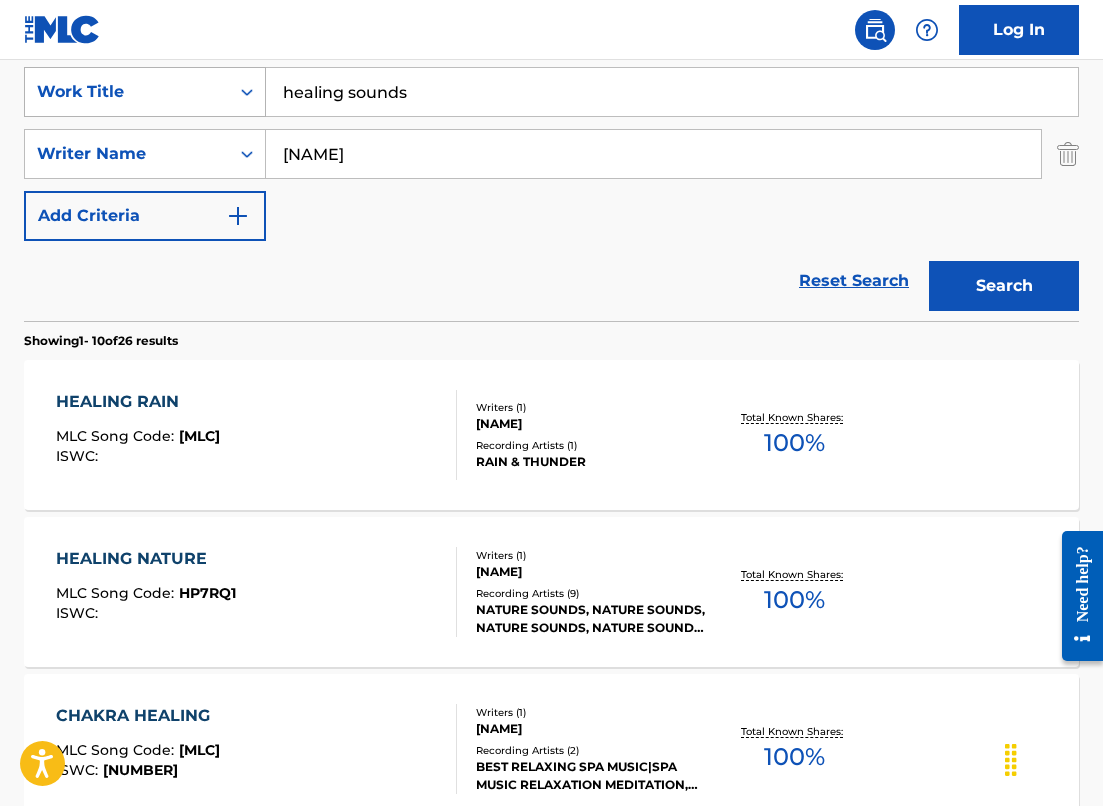 type on "[NAME]" 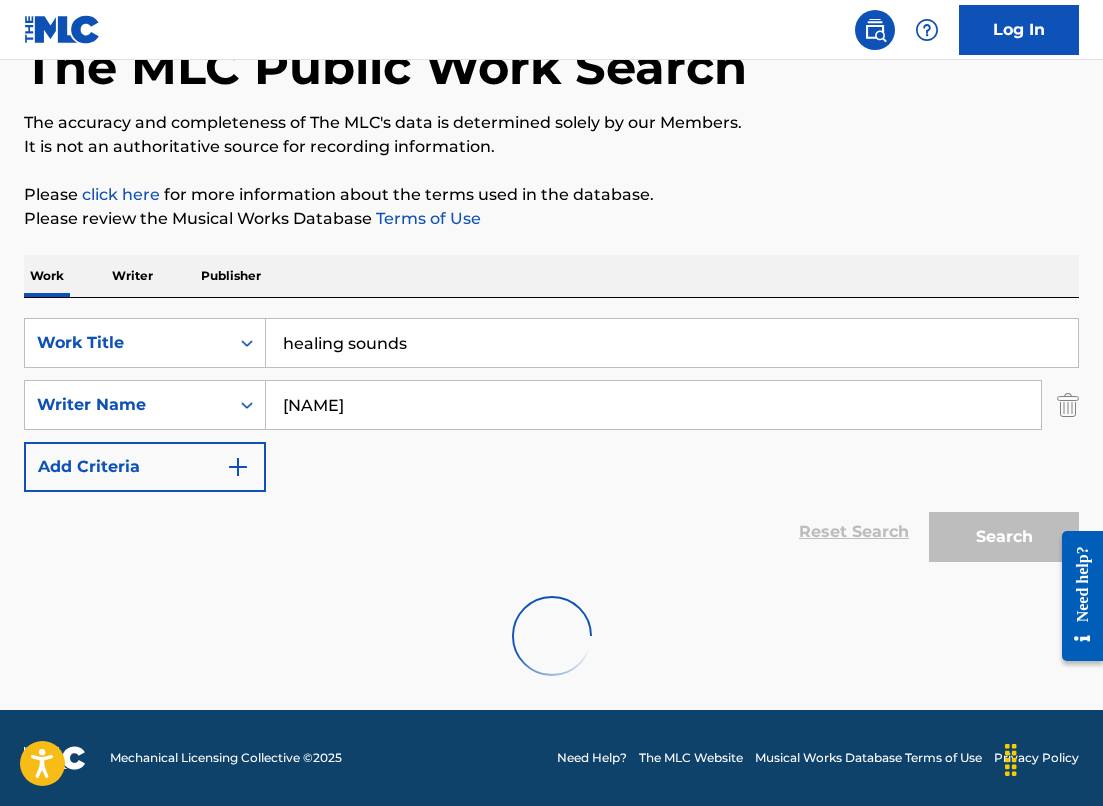 scroll, scrollTop: 378, scrollLeft: 0, axis: vertical 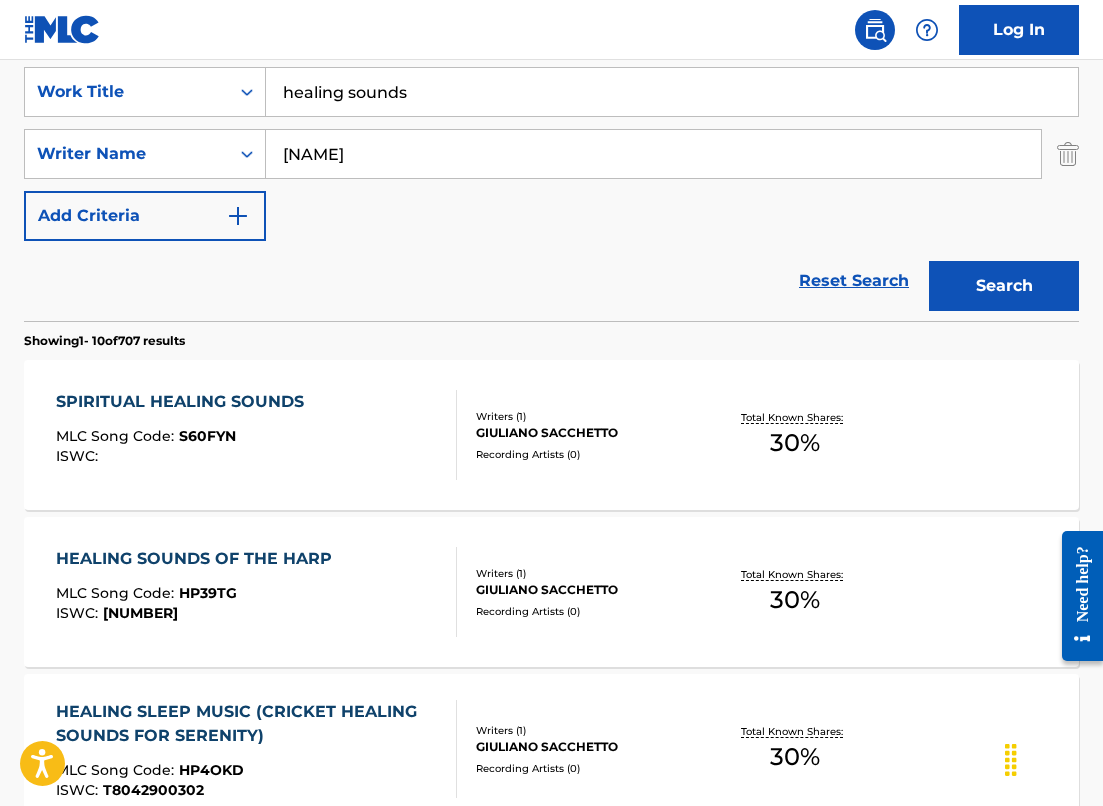 drag, startPoint x: 347, startPoint y: 90, endPoint x: 539, endPoint y: 90, distance: 192 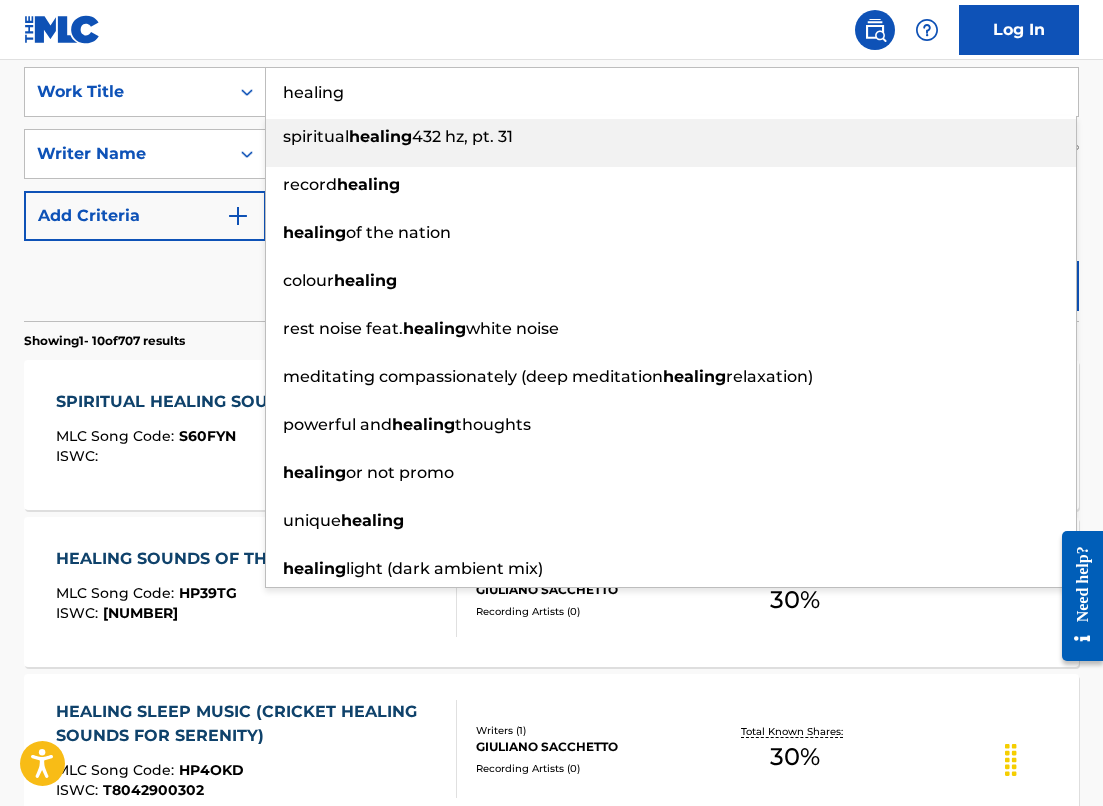 type on "healing" 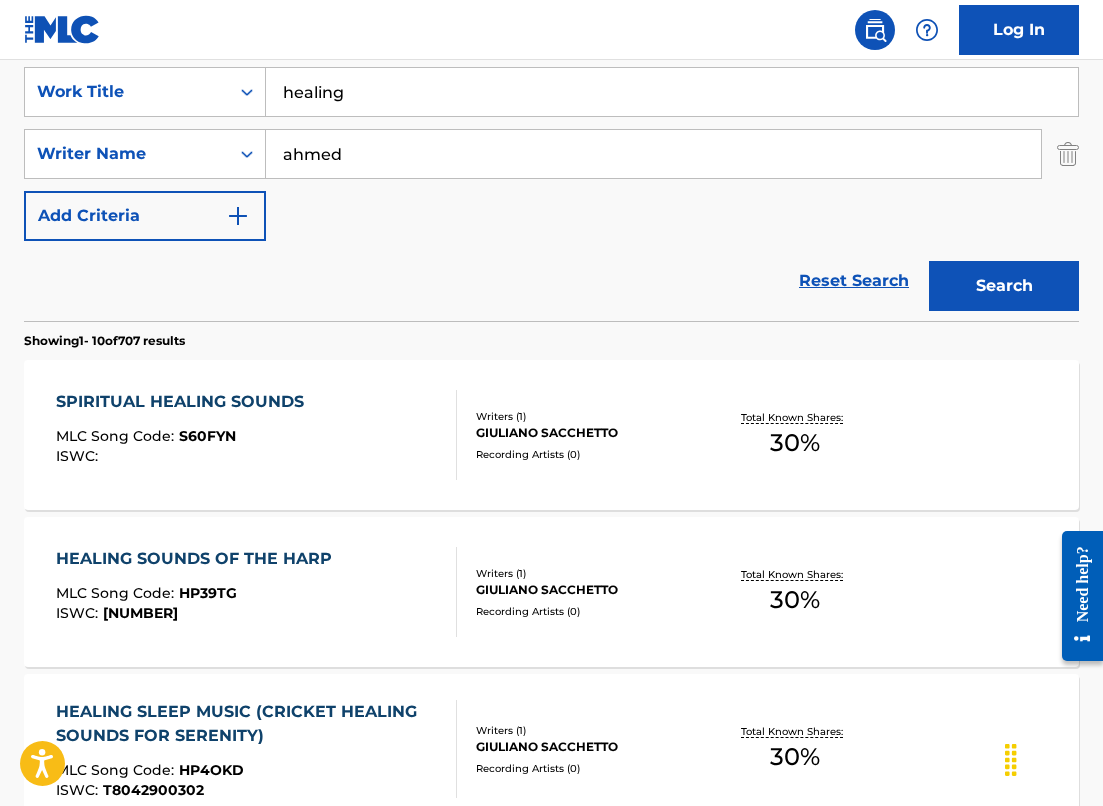 click on "Search" at bounding box center [1004, 286] 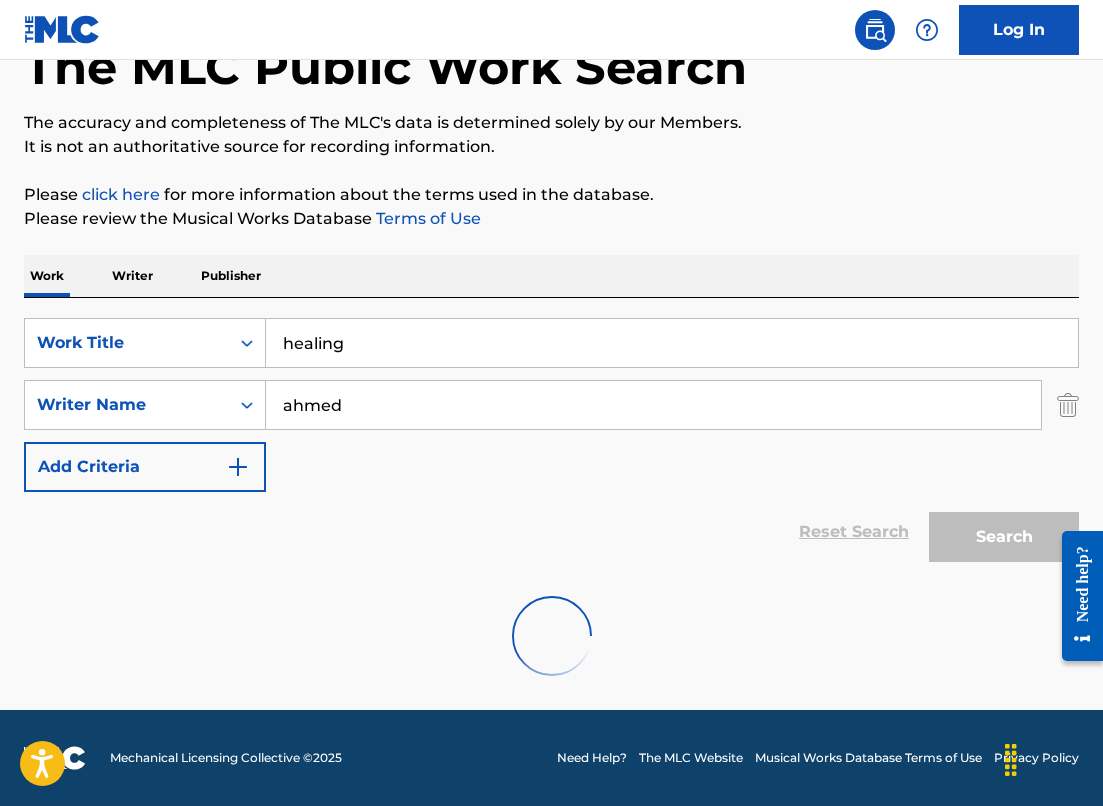 scroll, scrollTop: 378, scrollLeft: 0, axis: vertical 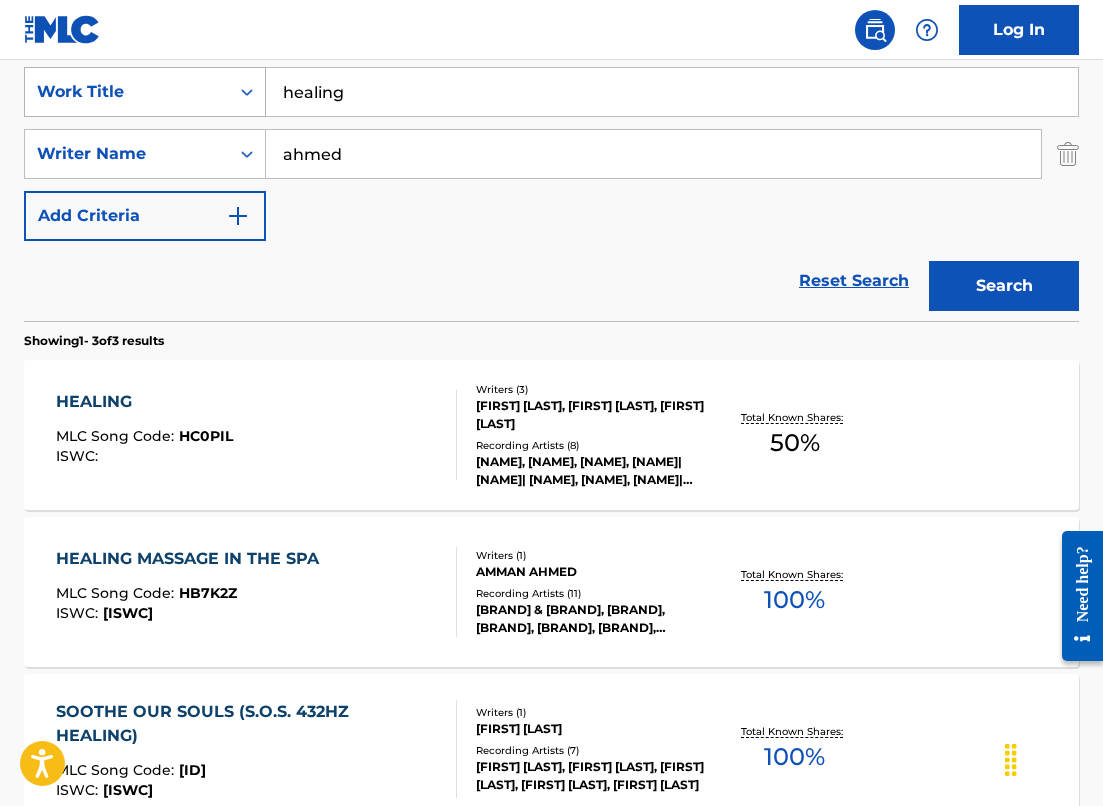drag, startPoint x: 373, startPoint y: 163, endPoint x: 159, endPoint y: 98, distance: 223.65375 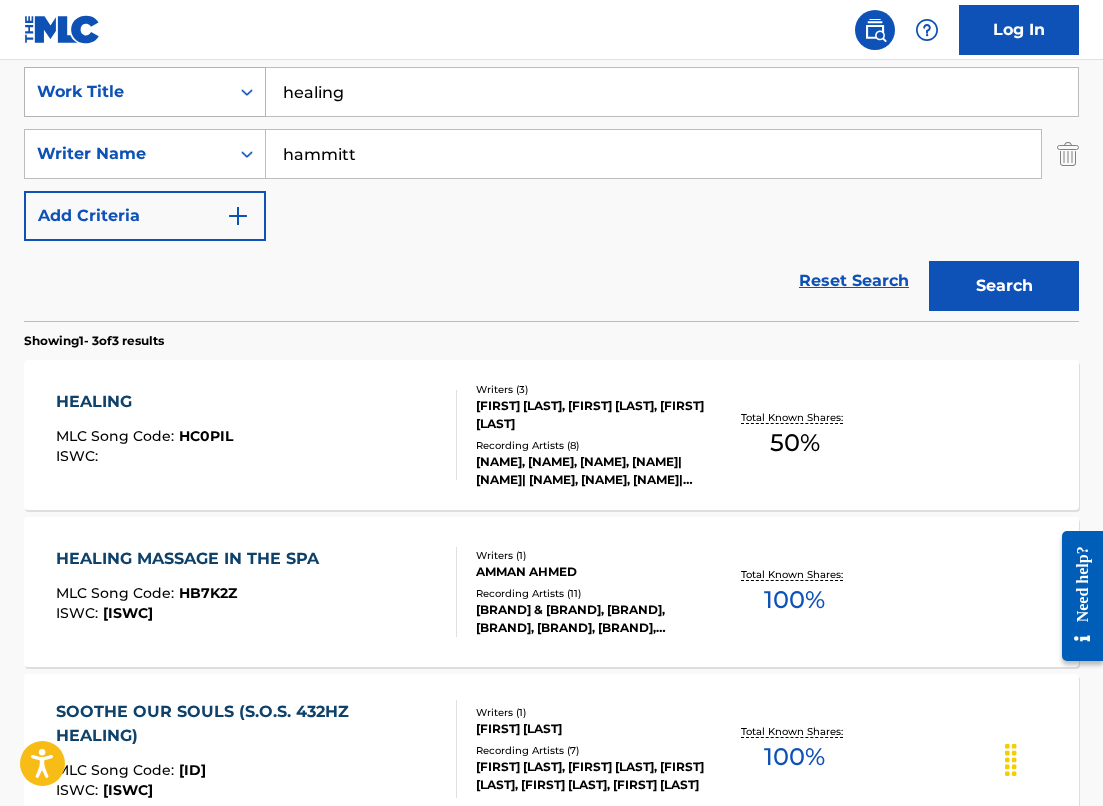 type on "hammitt" 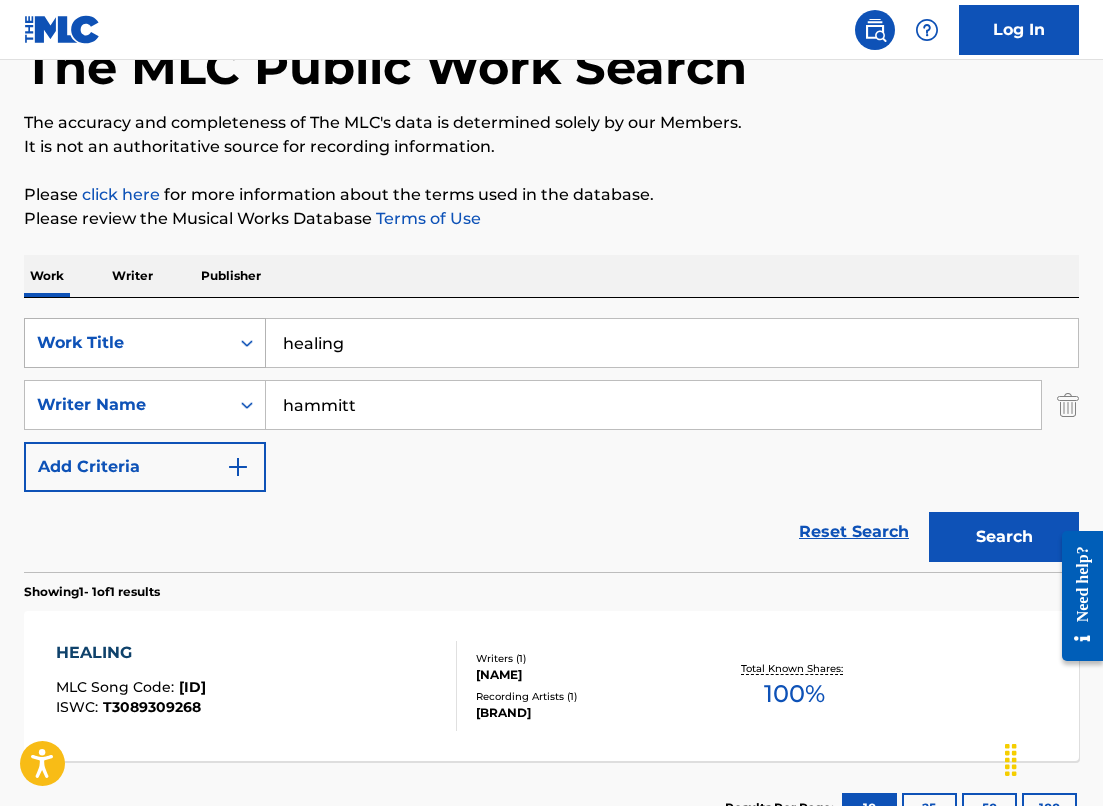 scroll, scrollTop: 282, scrollLeft: 0, axis: vertical 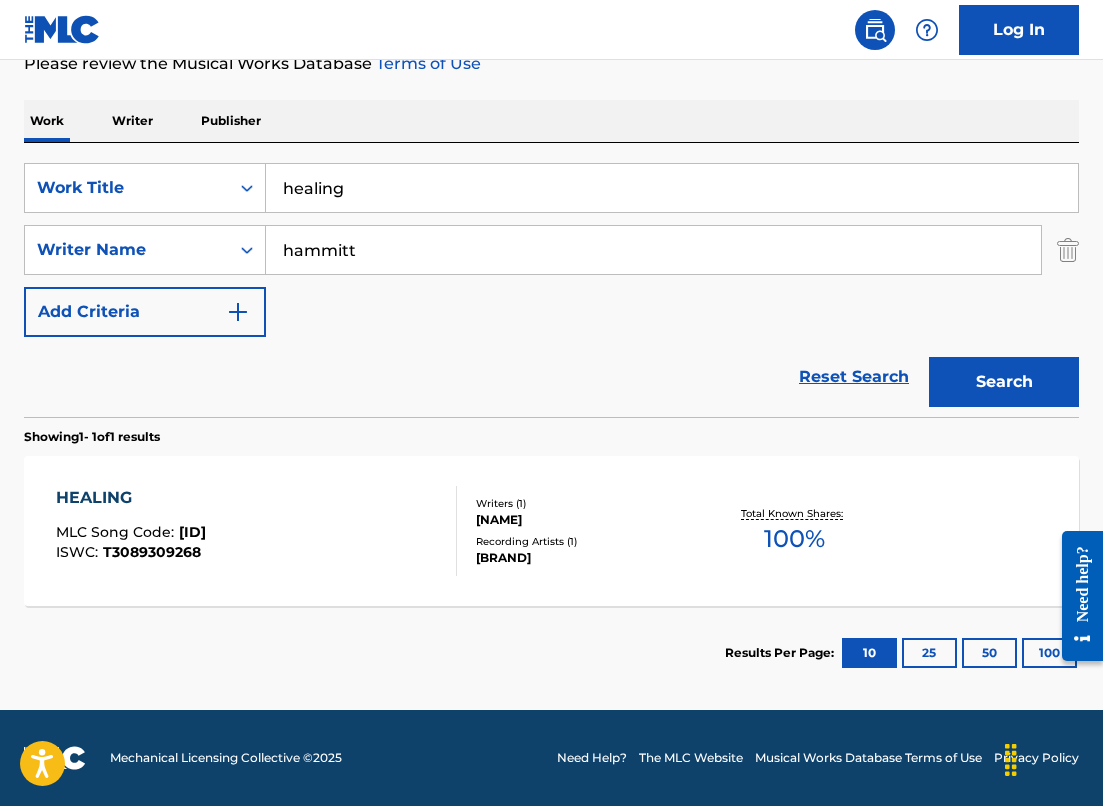 click on "Song Code : [ID] ISWC : [ID]" at bounding box center [256, 531] 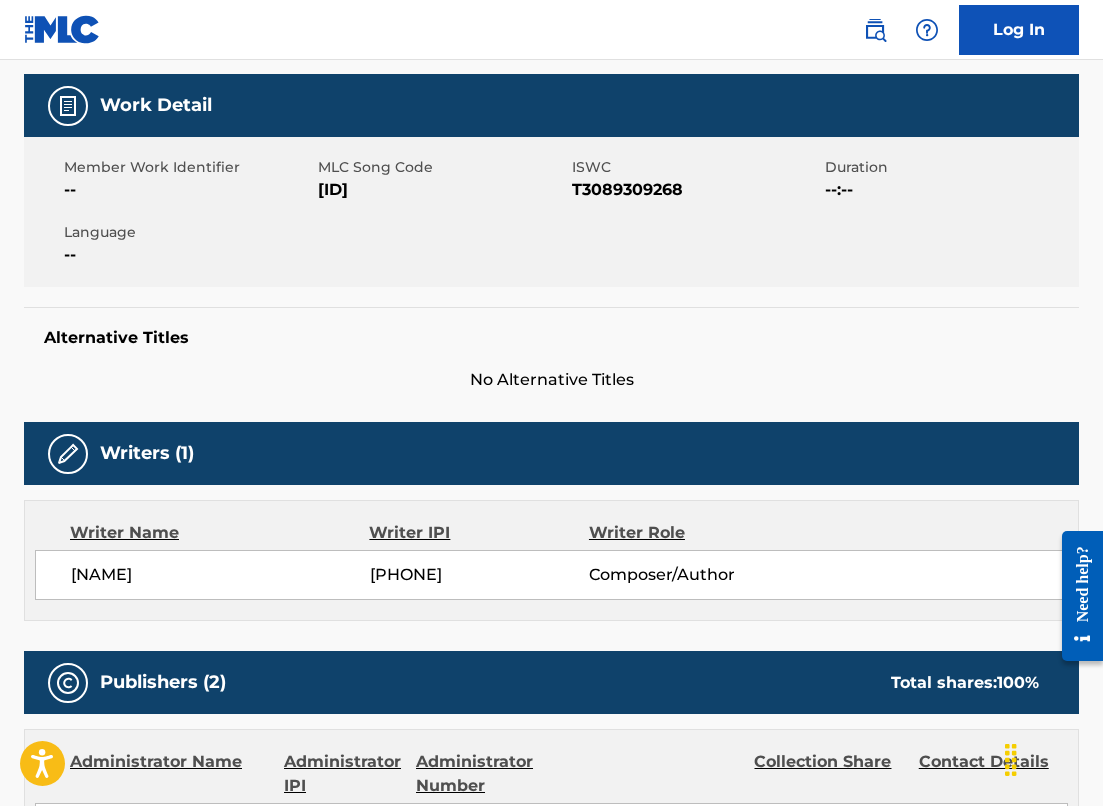 scroll, scrollTop: 0, scrollLeft: 0, axis: both 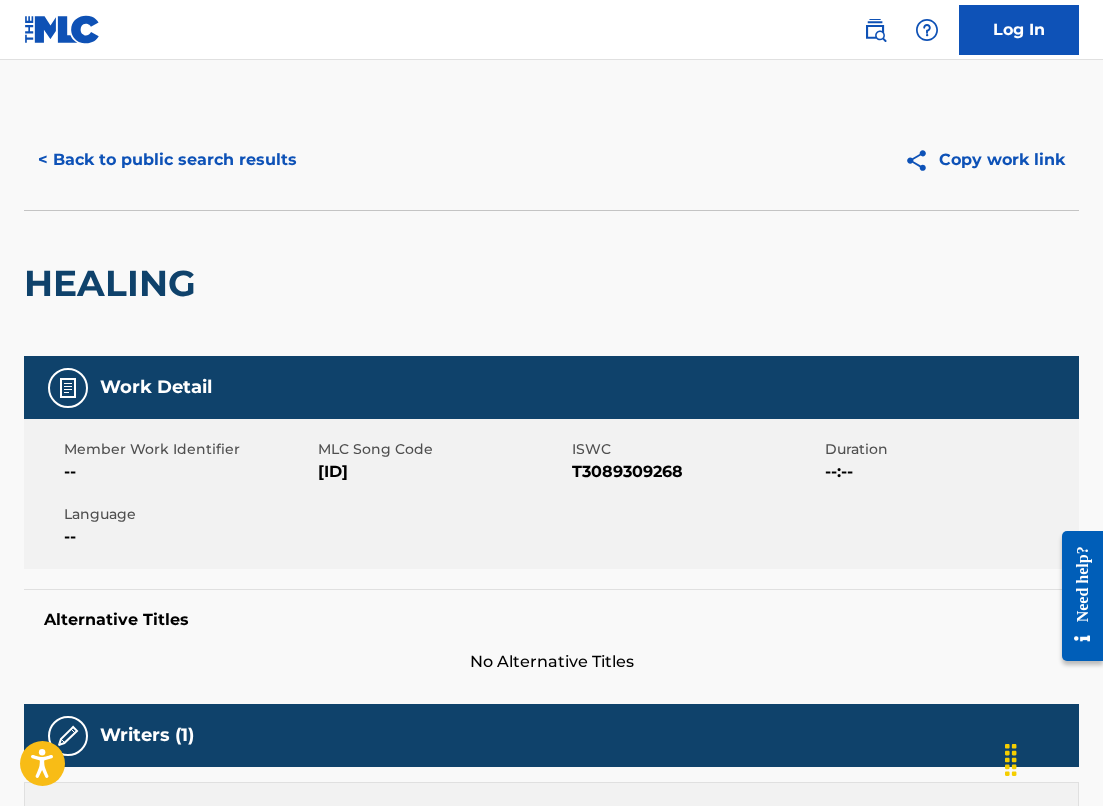 drag, startPoint x: 386, startPoint y: 472, endPoint x: 322, endPoint y: 472, distance: 64 